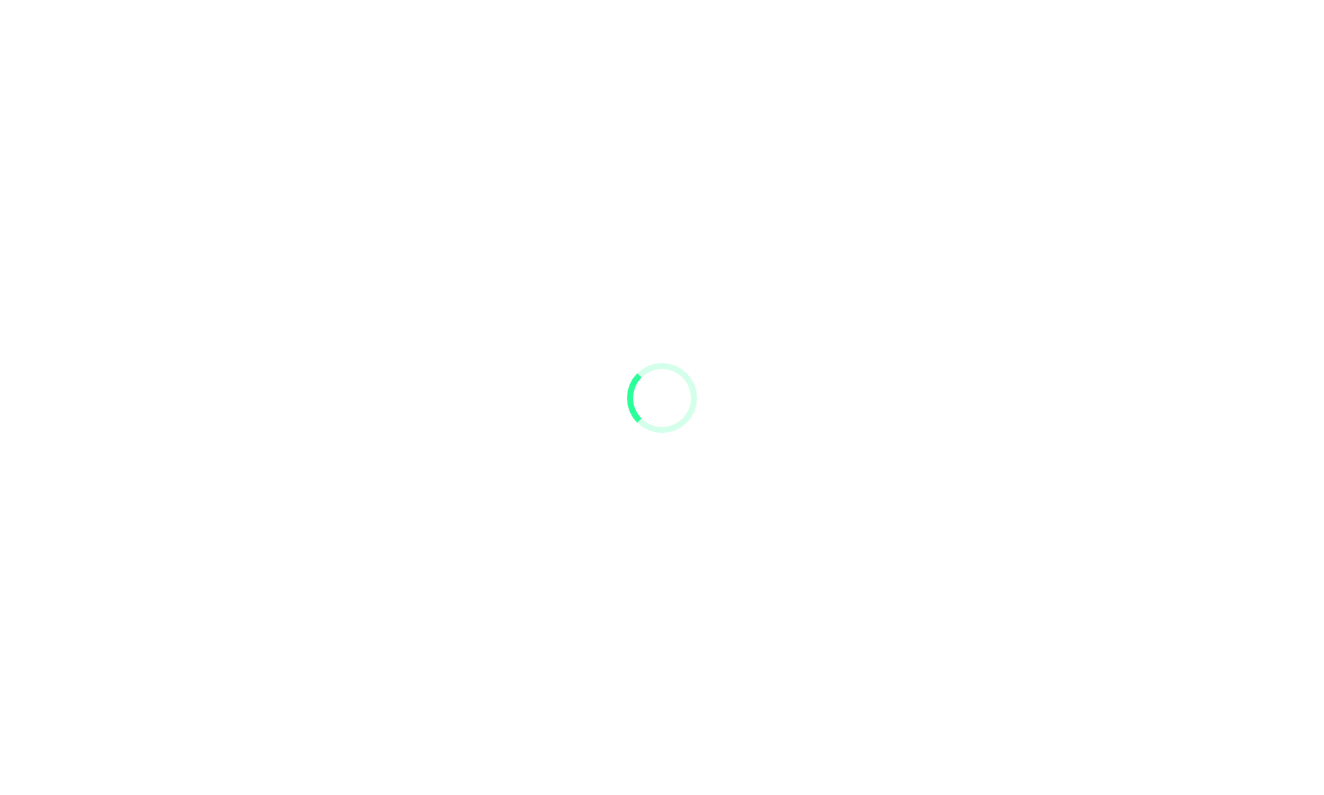 scroll, scrollTop: 0, scrollLeft: 0, axis: both 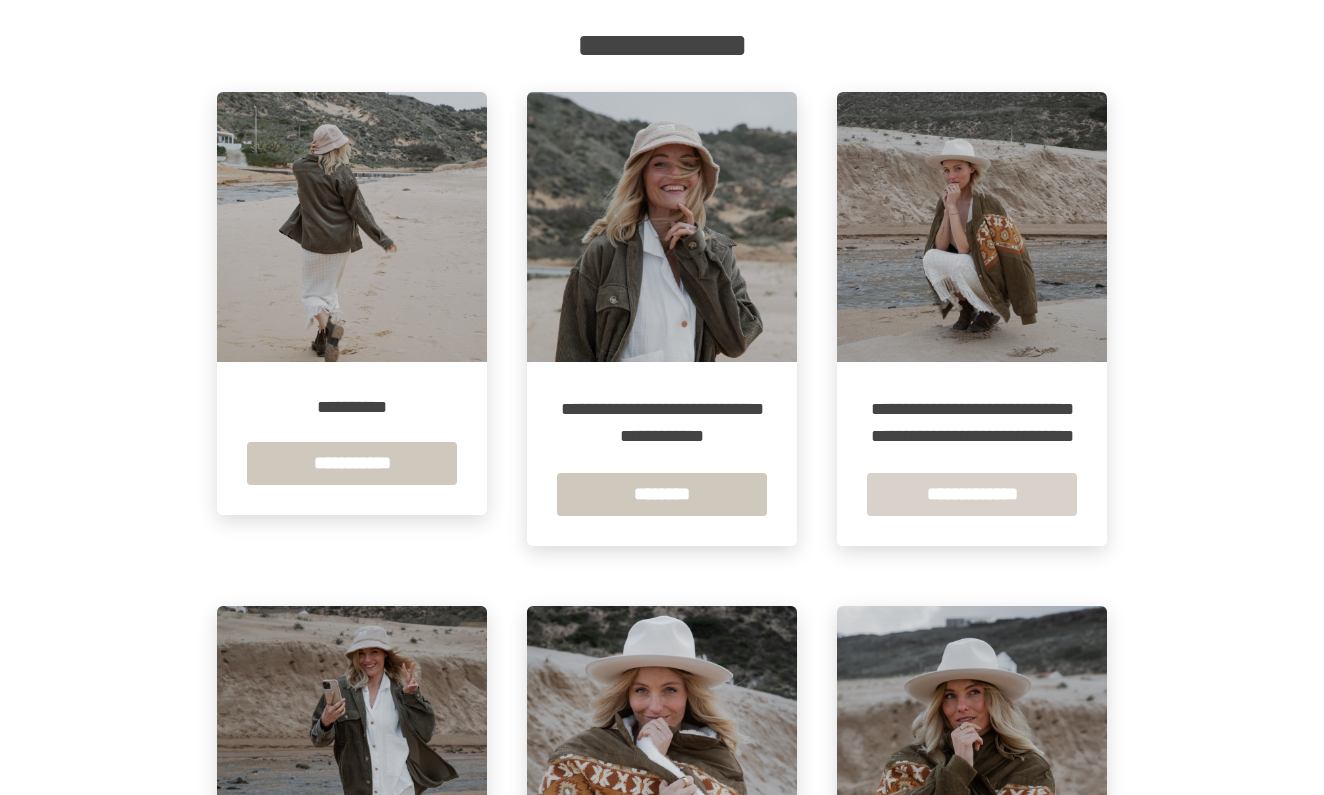 click on "**********" at bounding box center [972, 494] 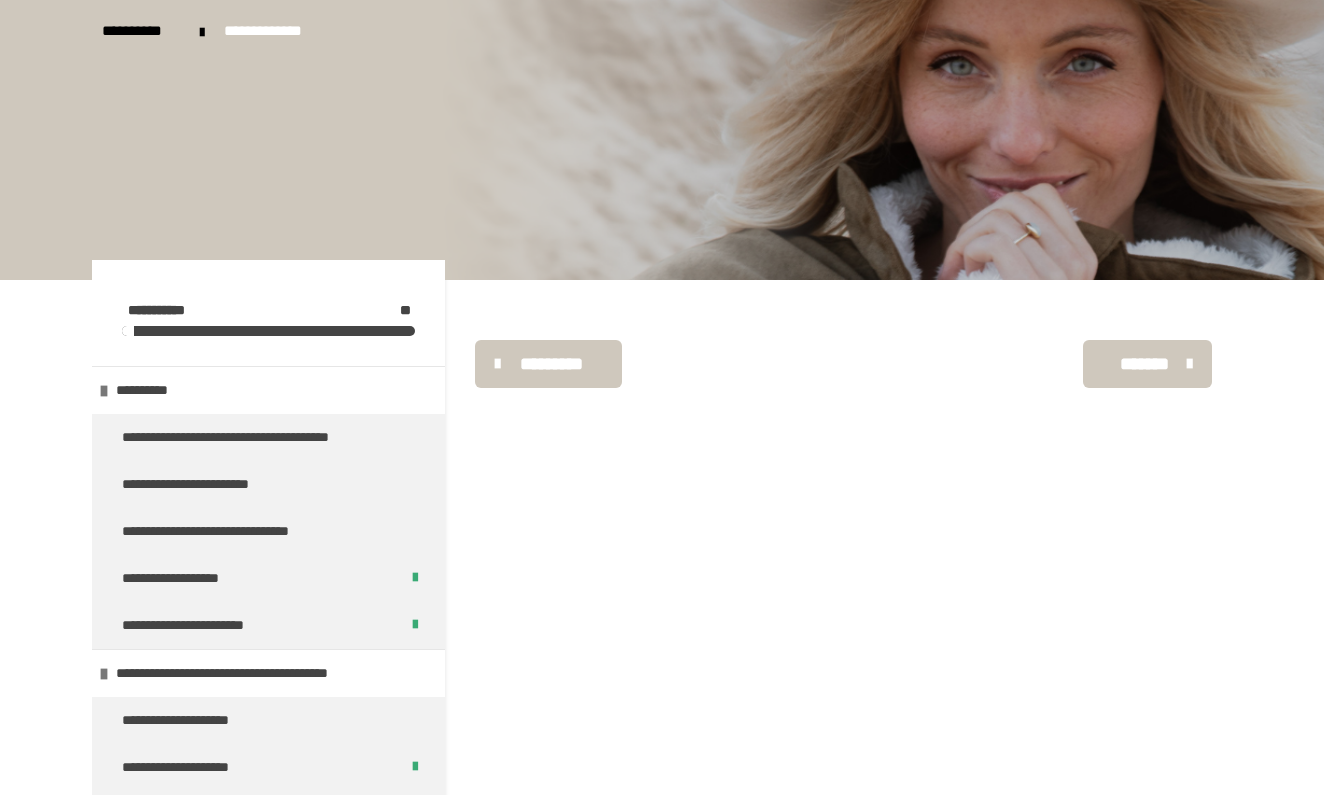click on "**********" at bounding box center (271, 31) 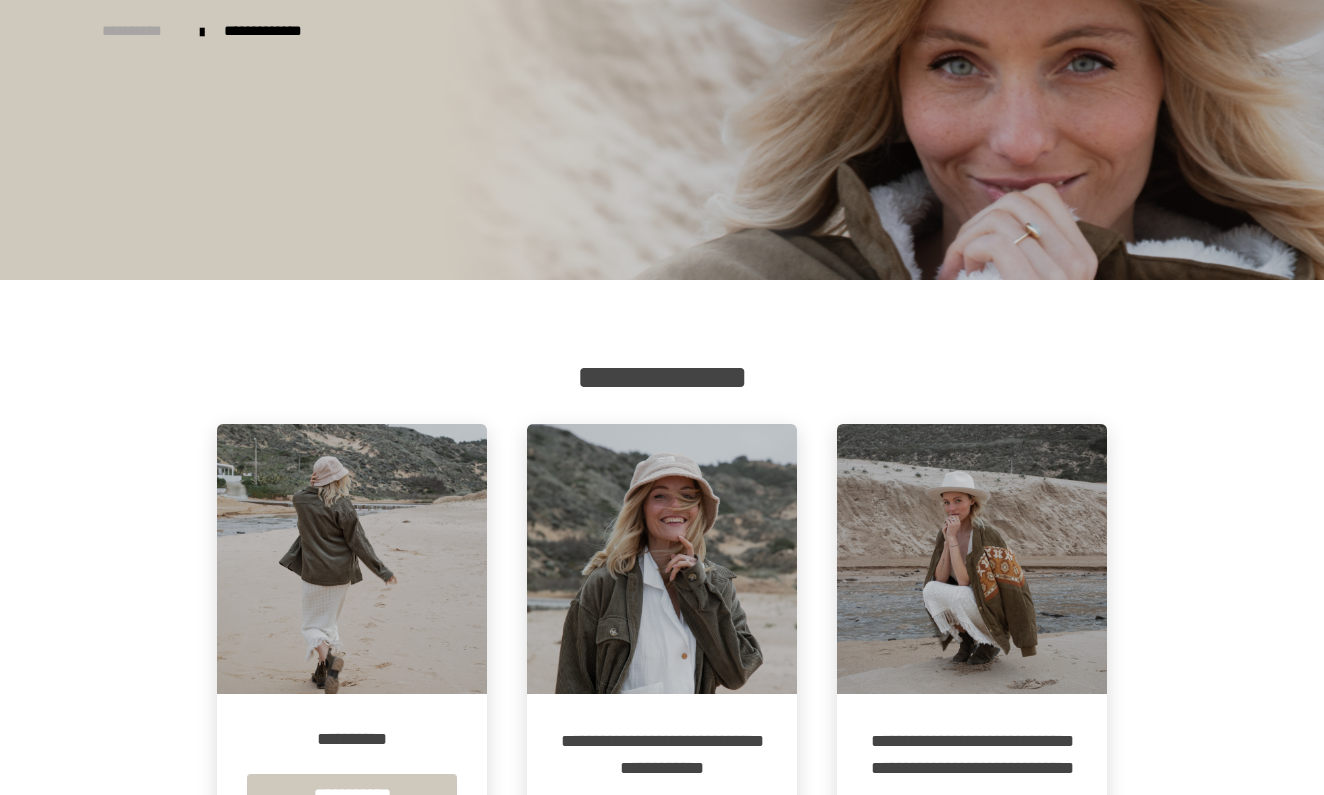 click on "**********" at bounding box center [141, 31] 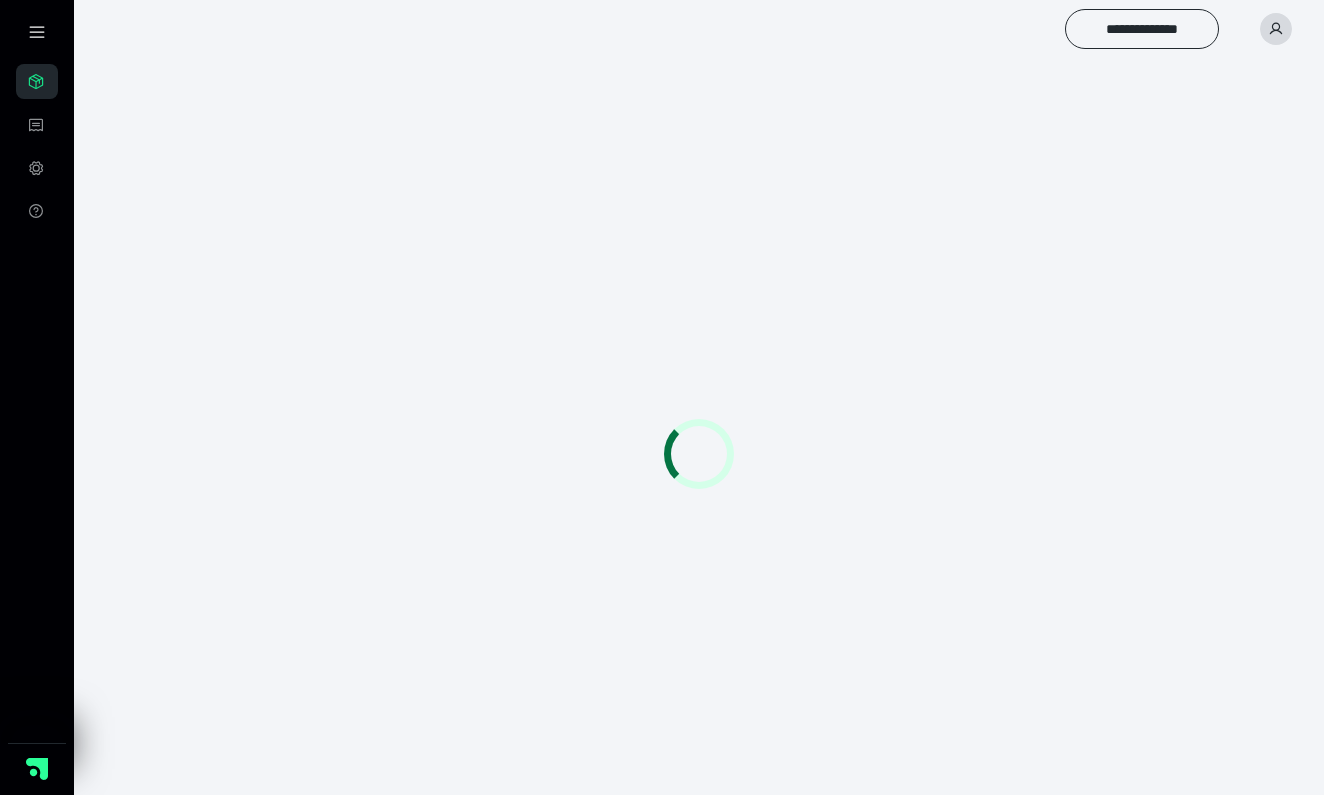 scroll, scrollTop: 0, scrollLeft: 0, axis: both 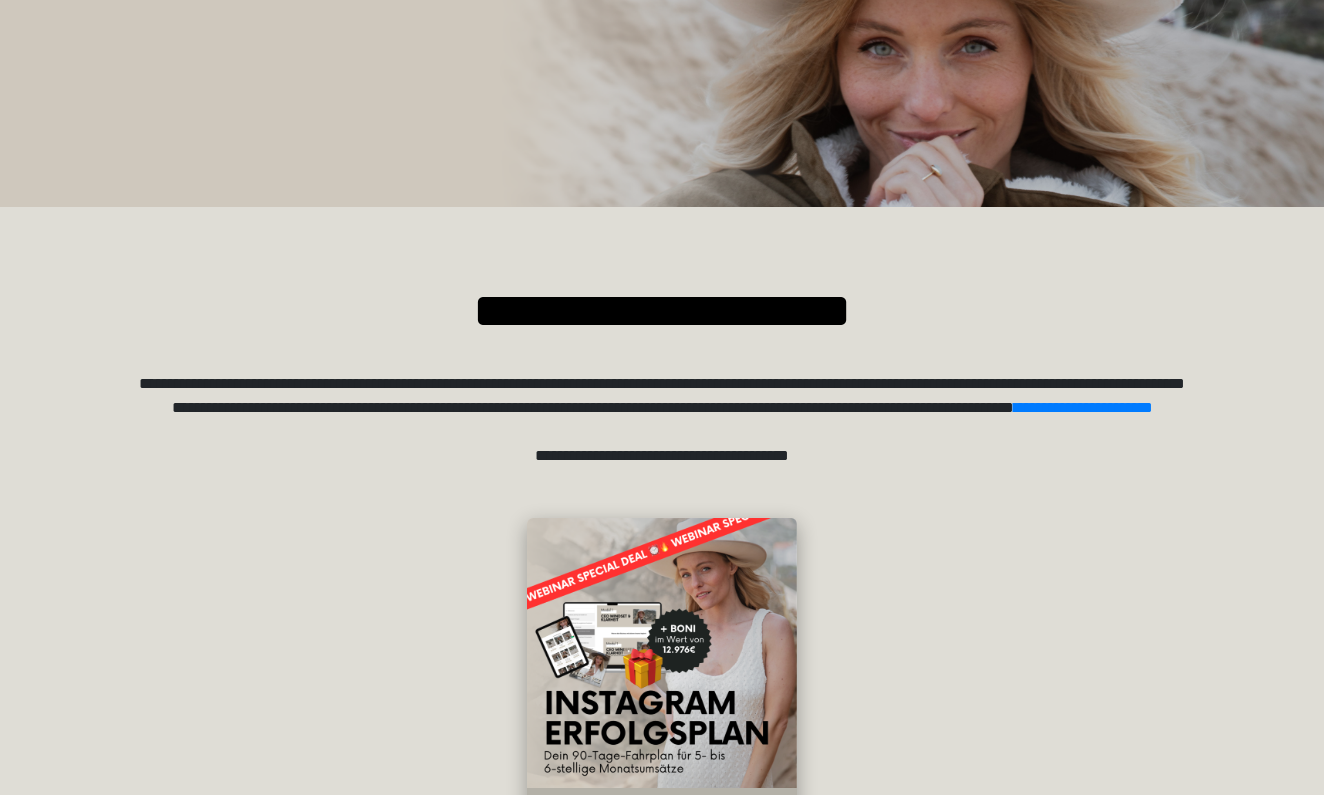 click at bounding box center (662, 653) 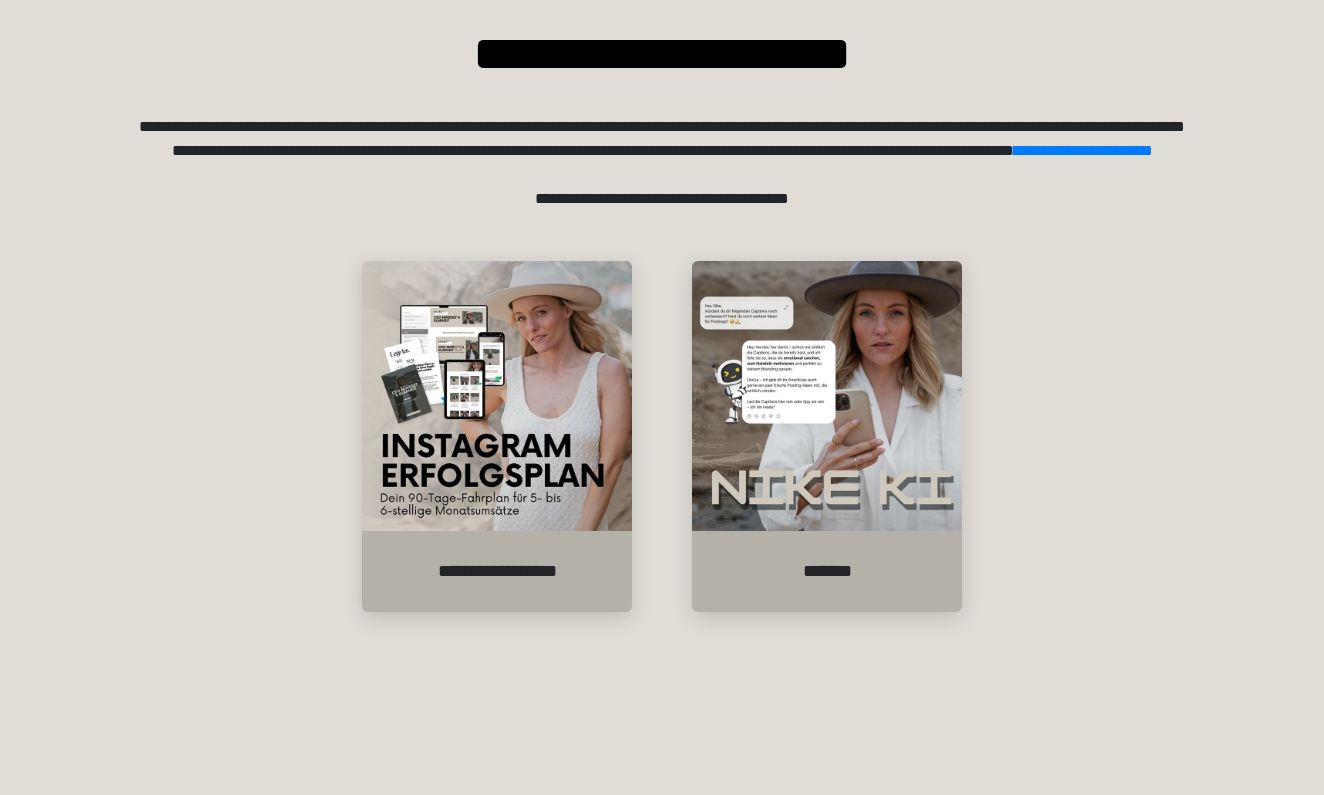 scroll, scrollTop: 259, scrollLeft: 0, axis: vertical 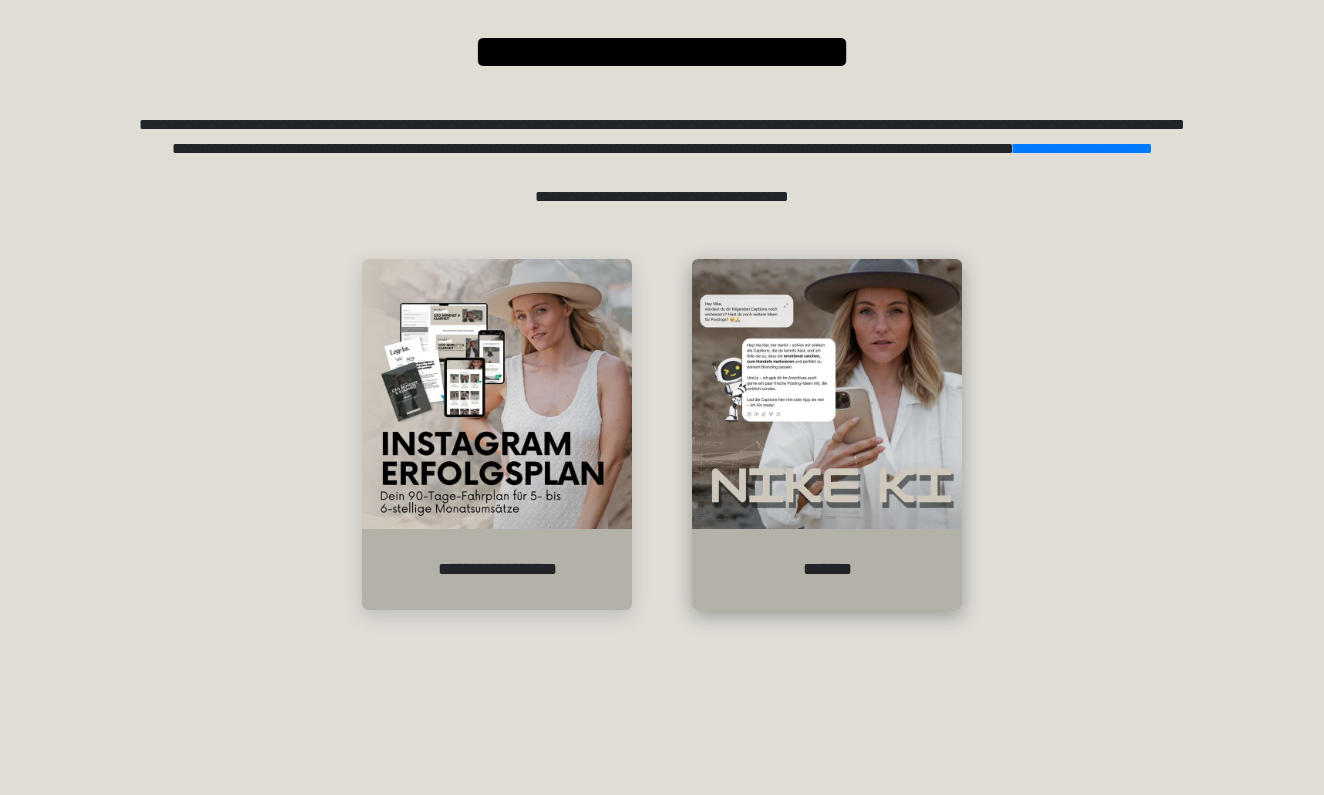 click at bounding box center (827, 394) 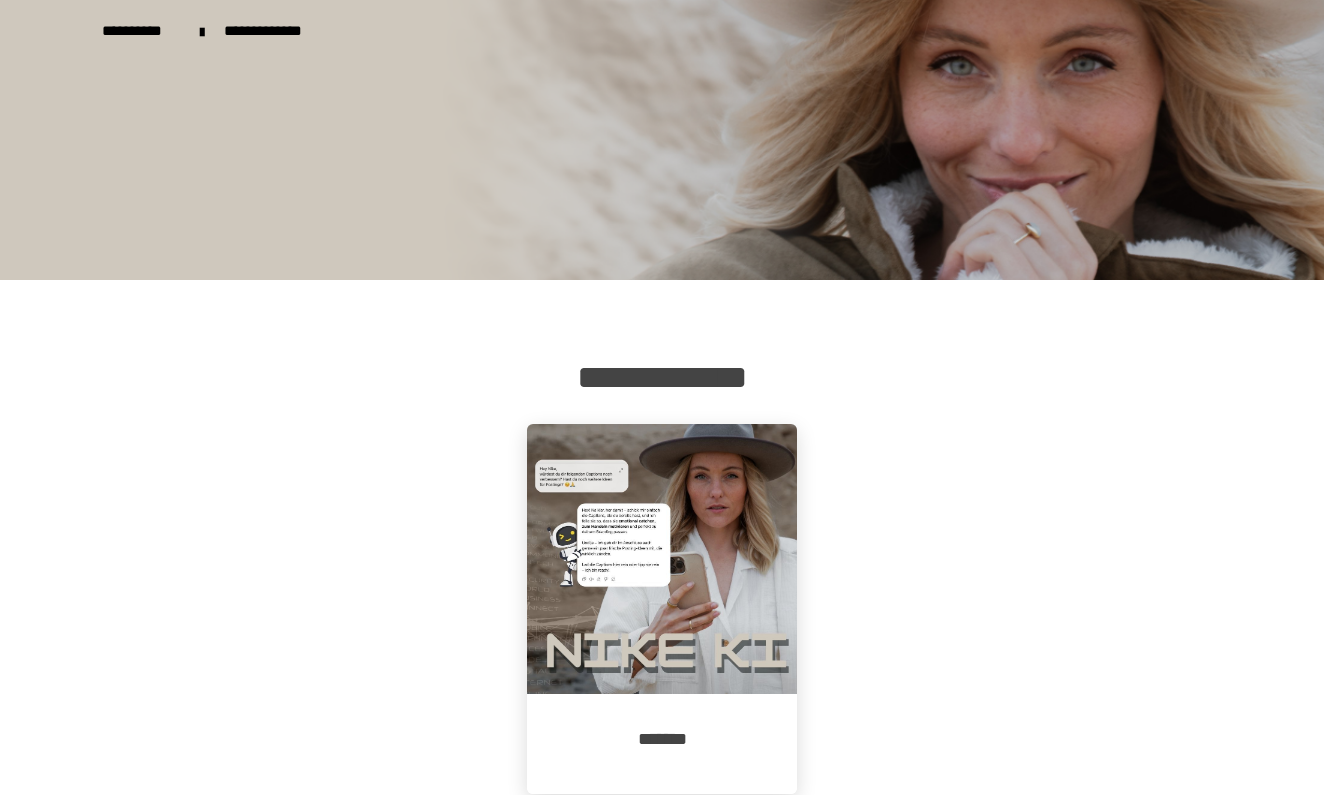 click at bounding box center [662, 559] 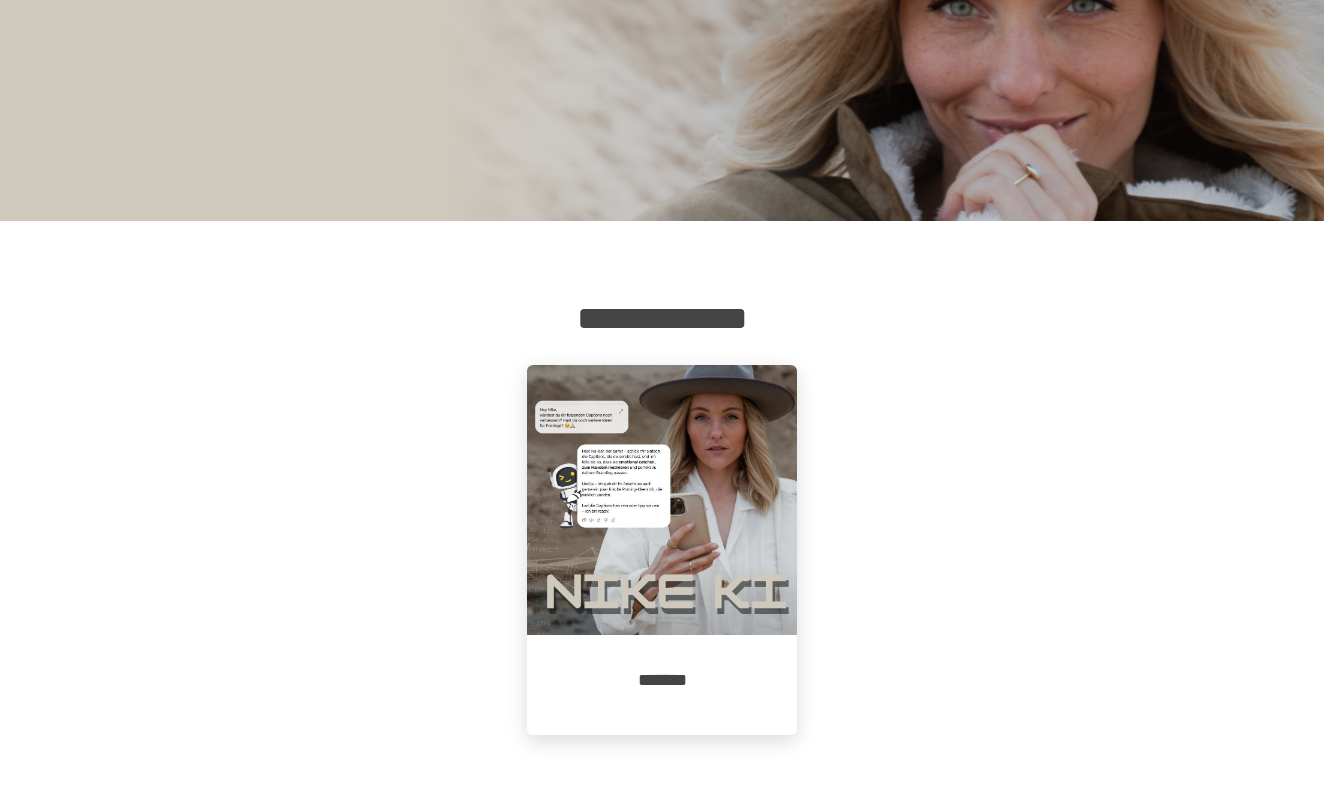 scroll, scrollTop: 59, scrollLeft: 0, axis: vertical 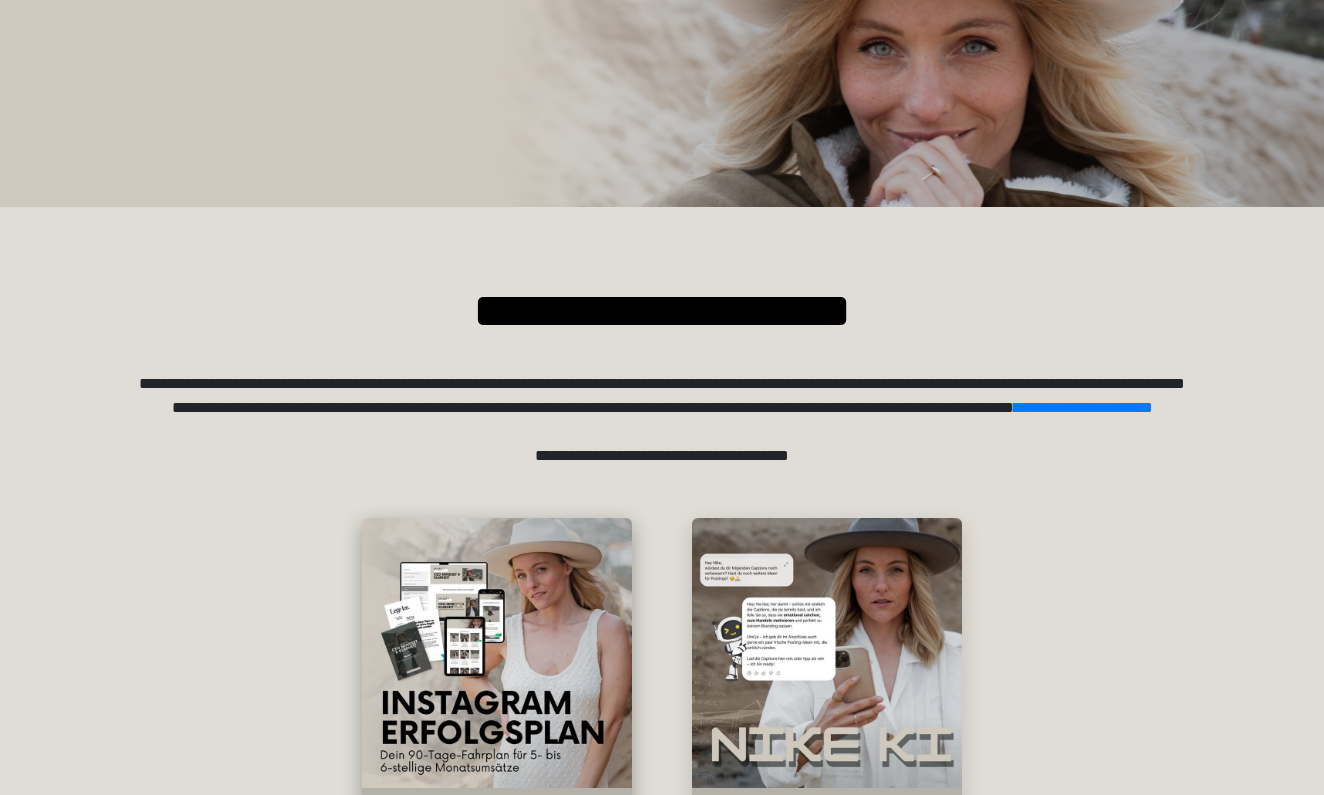 click at bounding box center (497, 653) 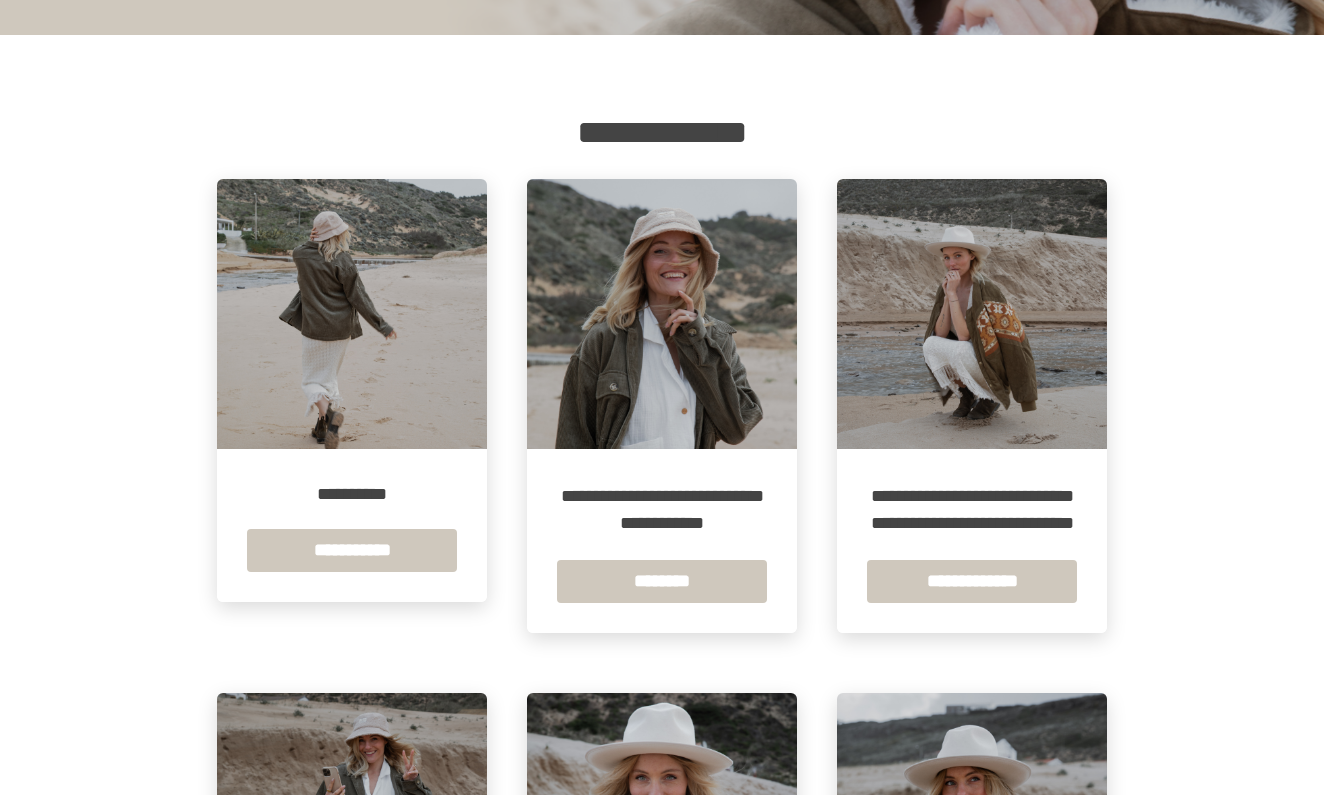 scroll, scrollTop: 355, scrollLeft: 0, axis: vertical 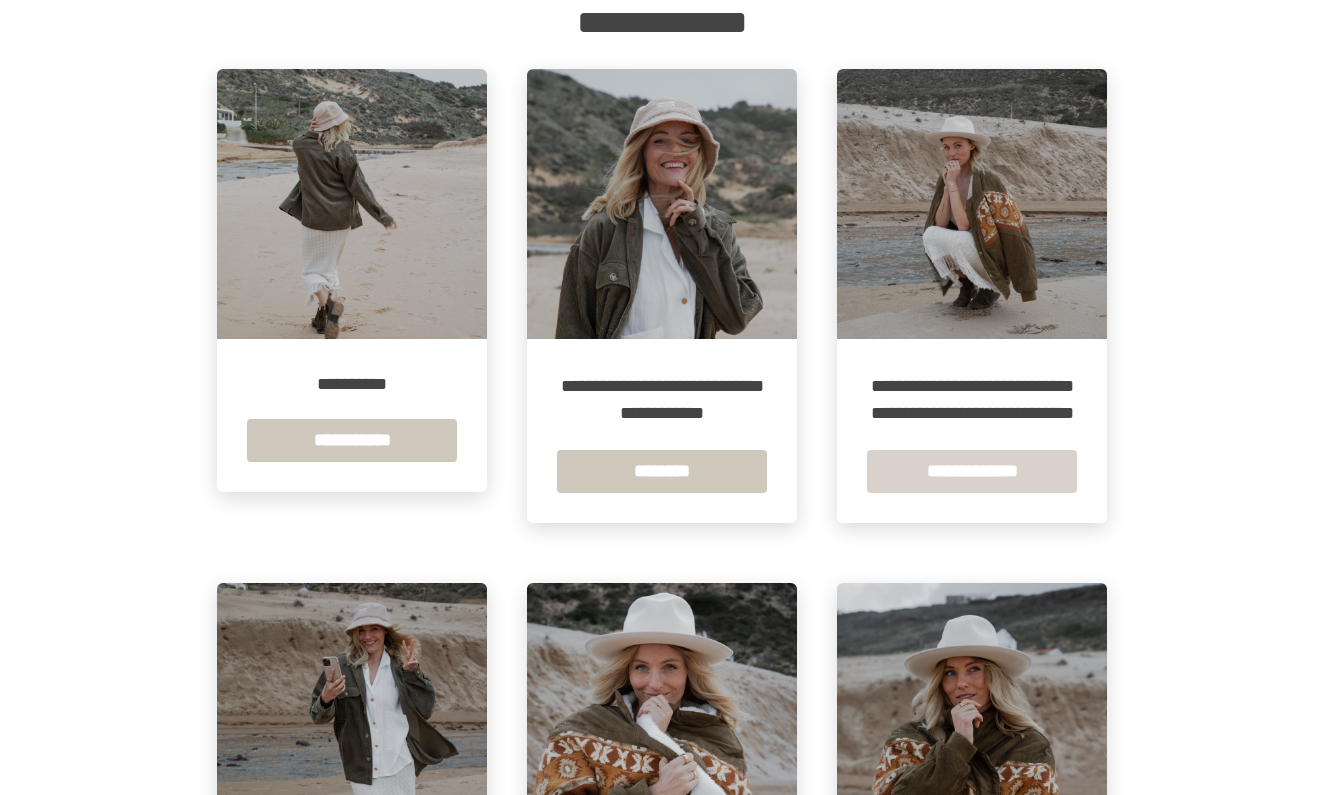 click on "**********" at bounding box center [972, 471] 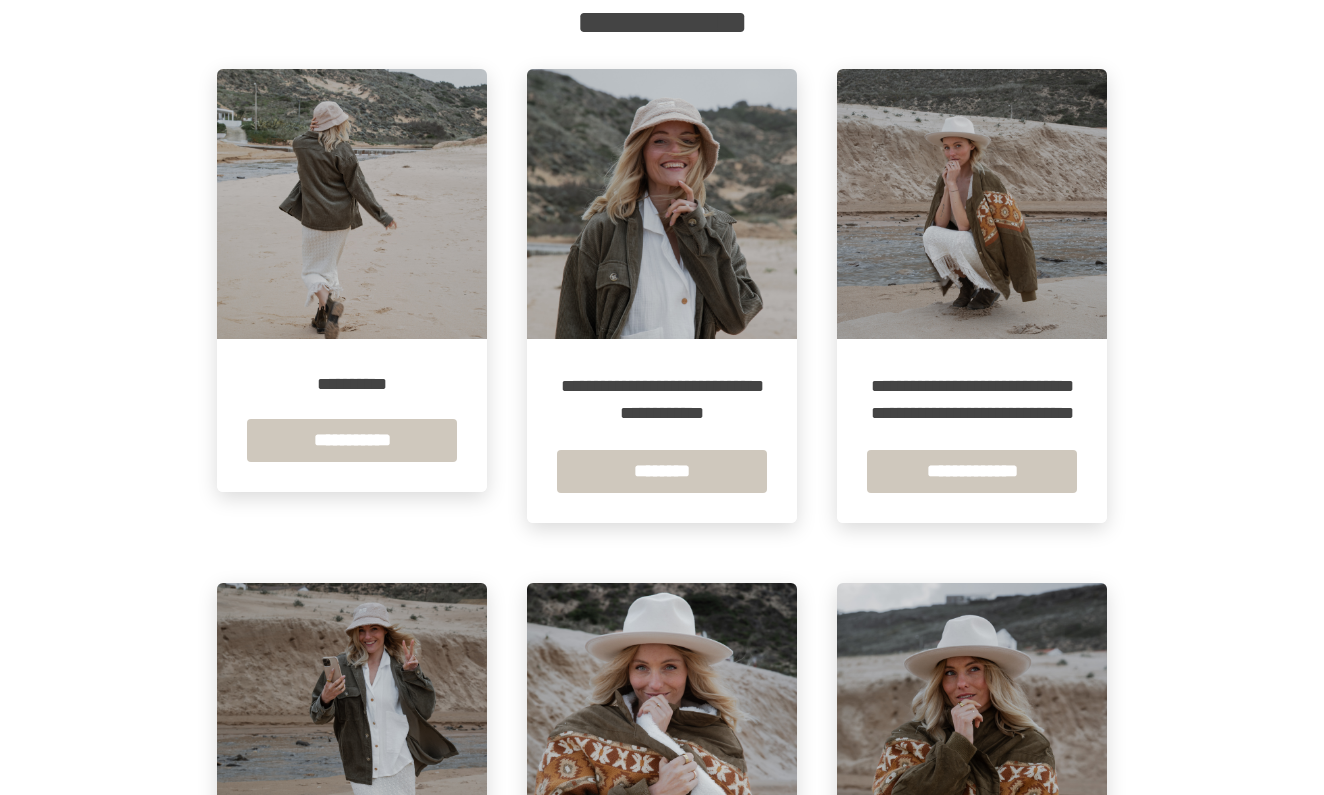 scroll, scrollTop: 0, scrollLeft: 0, axis: both 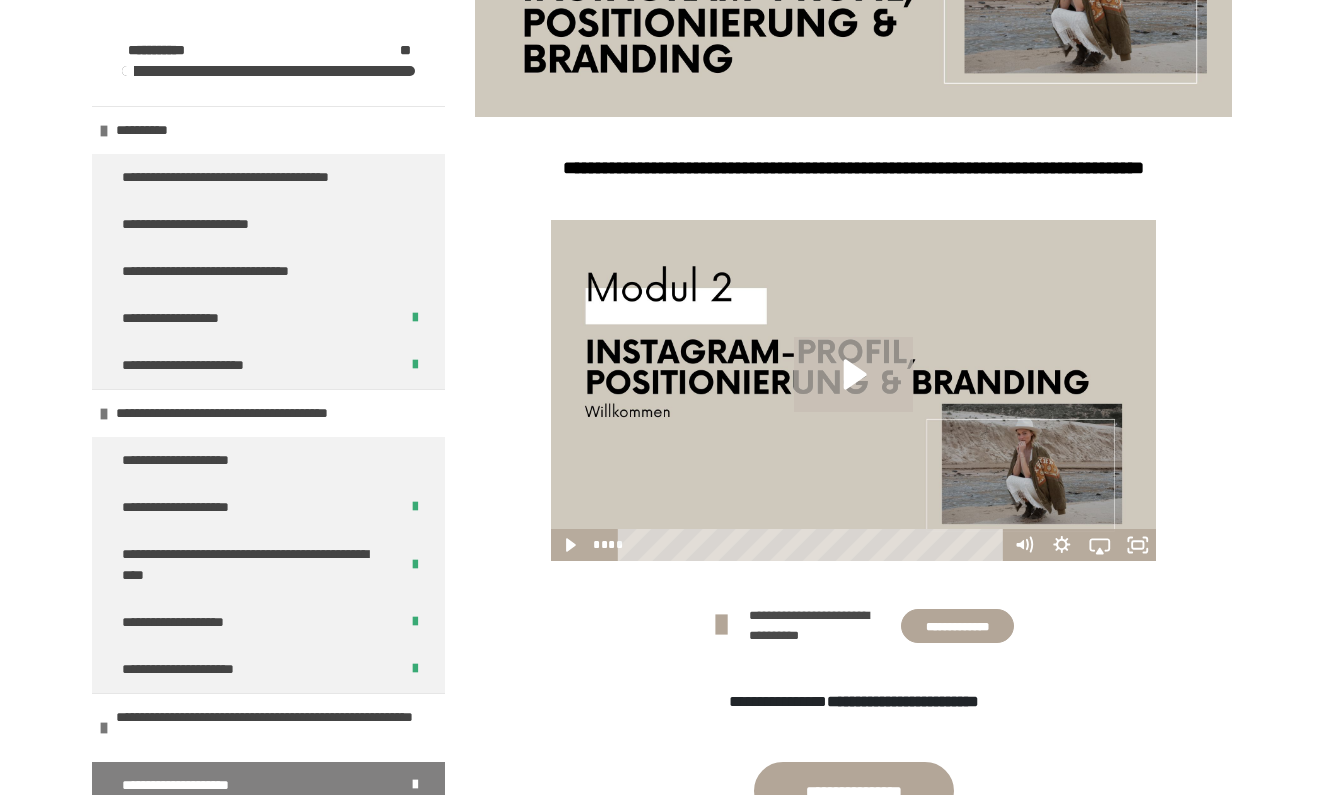 click 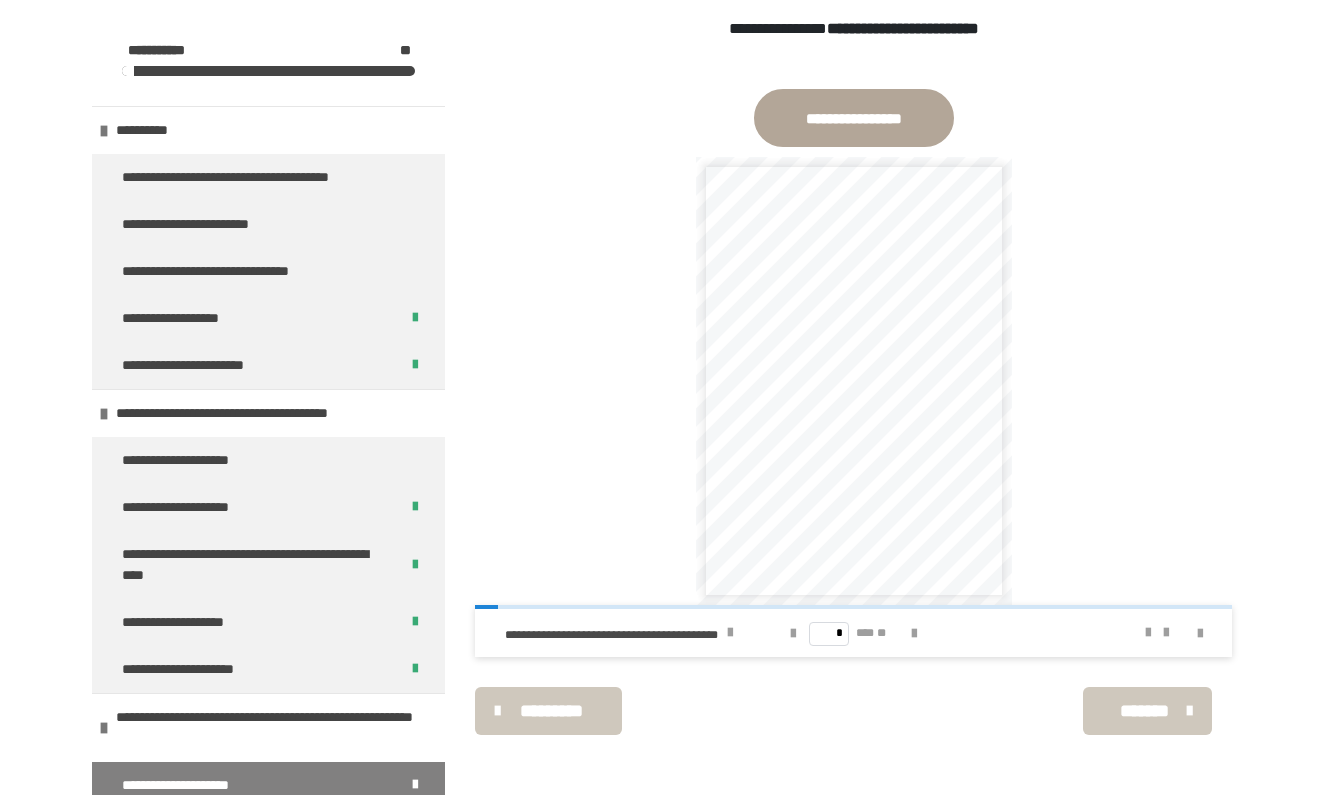 scroll, scrollTop: 1145, scrollLeft: 0, axis: vertical 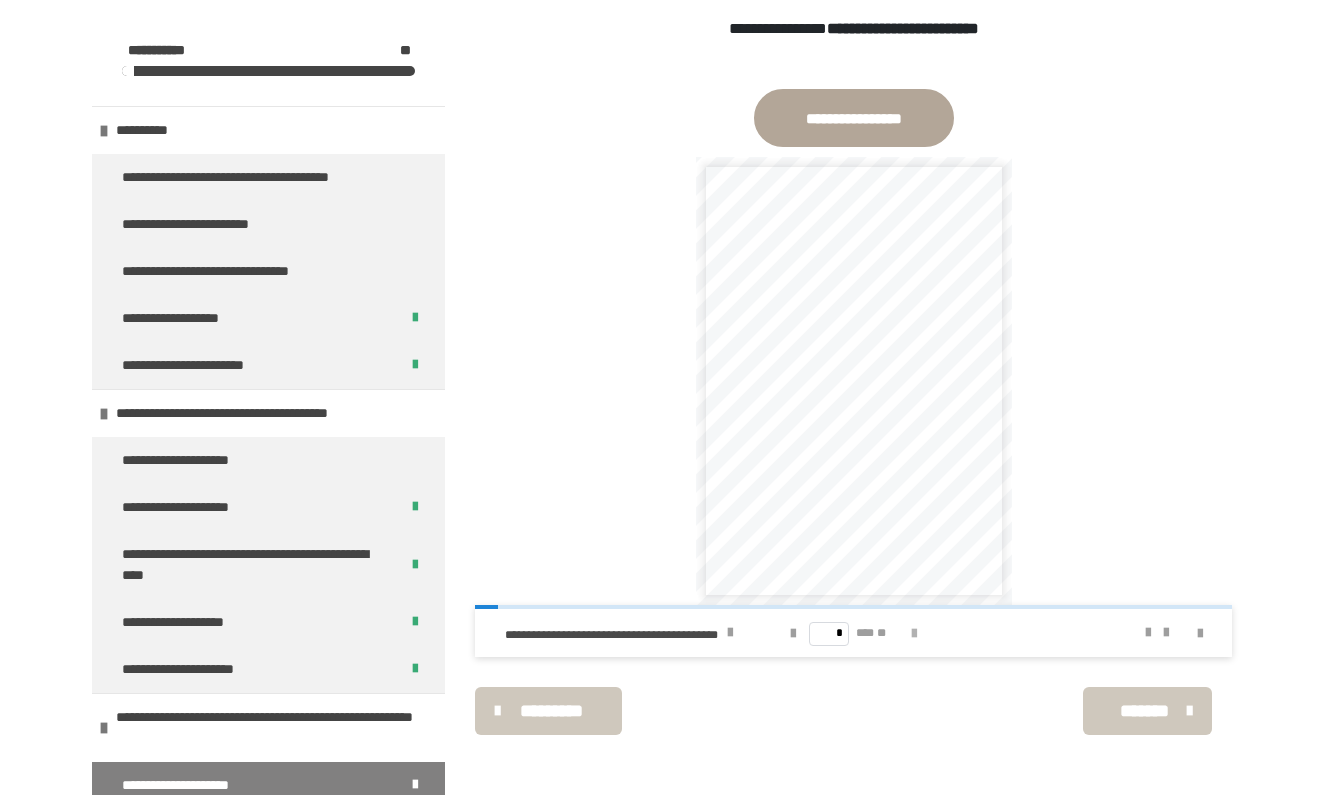 click at bounding box center (914, 634) 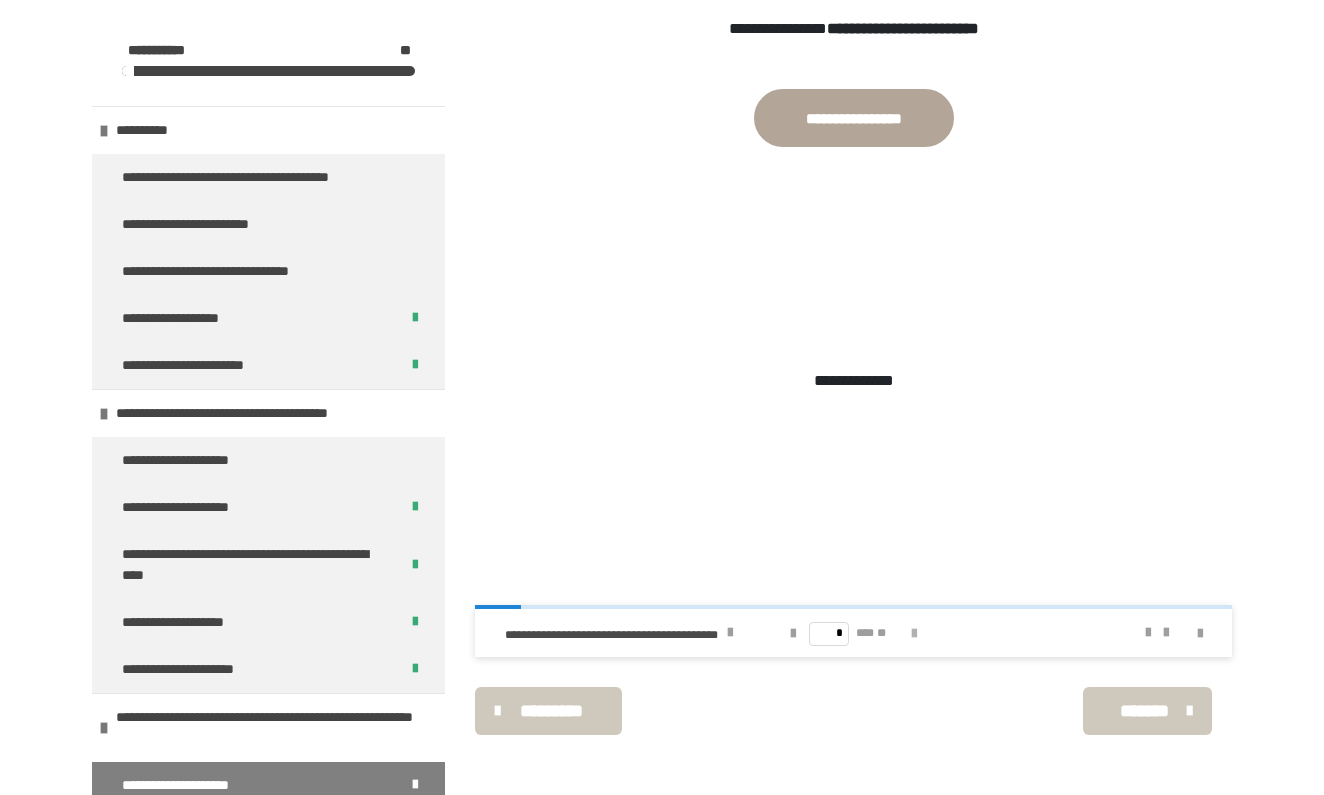 click at bounding box center (914, 634) 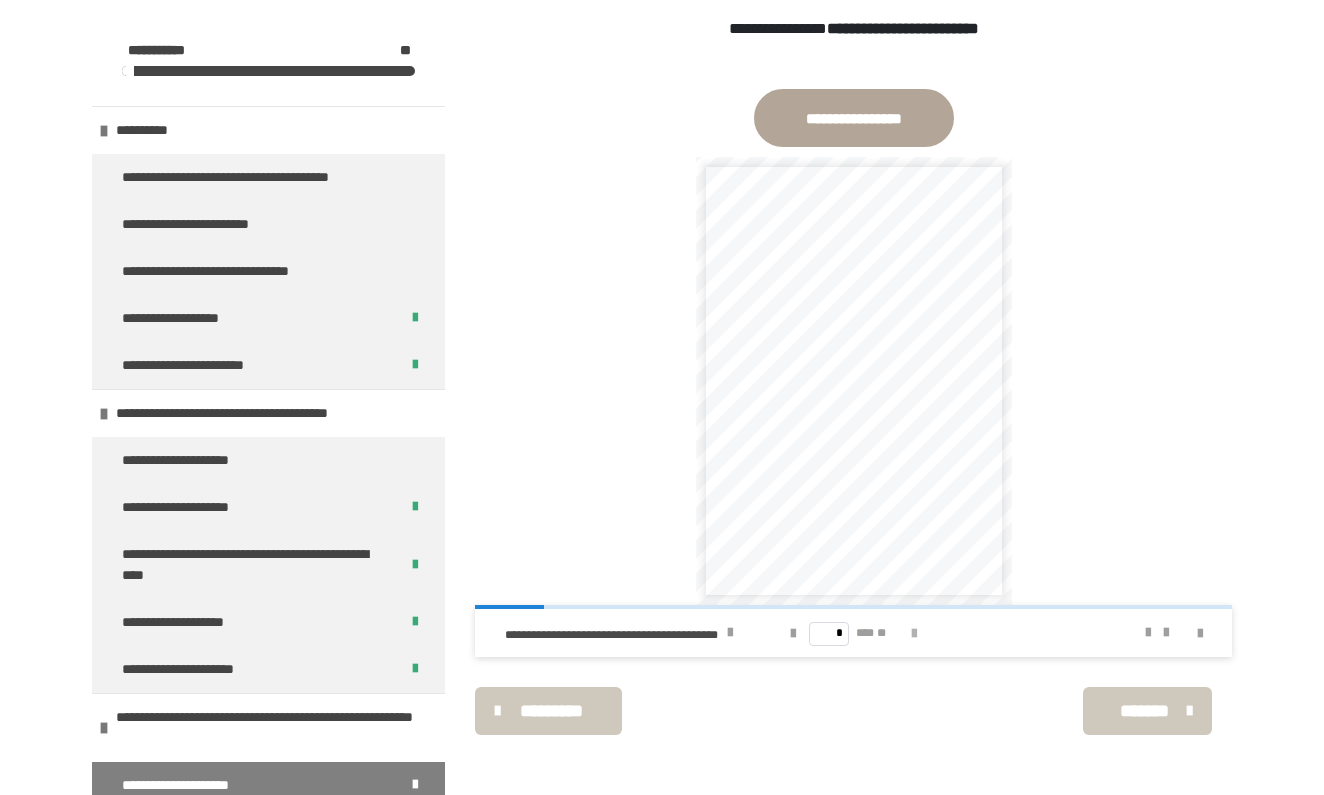 click at bounding box center [914, 634] 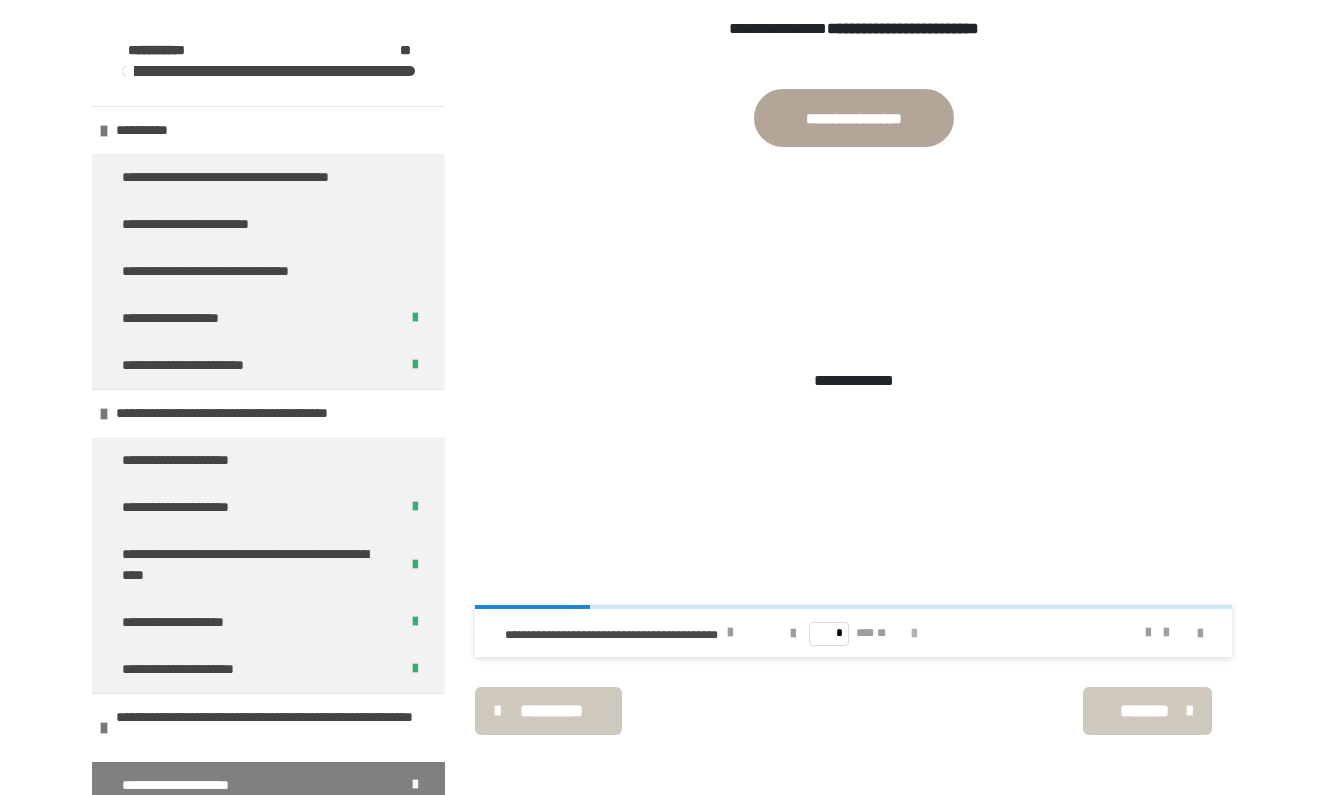 click at bounding box center [914, 634] 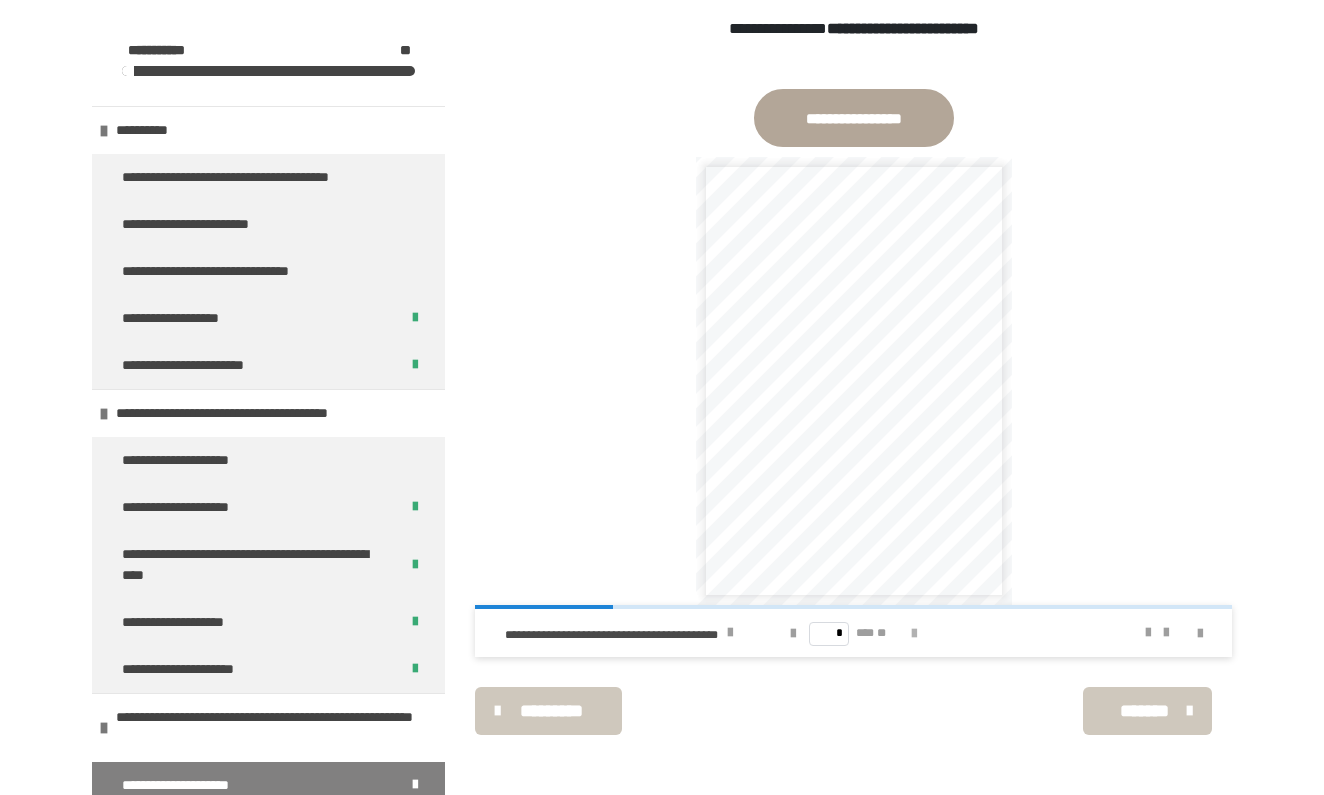 click at bounding box center (914, 634) 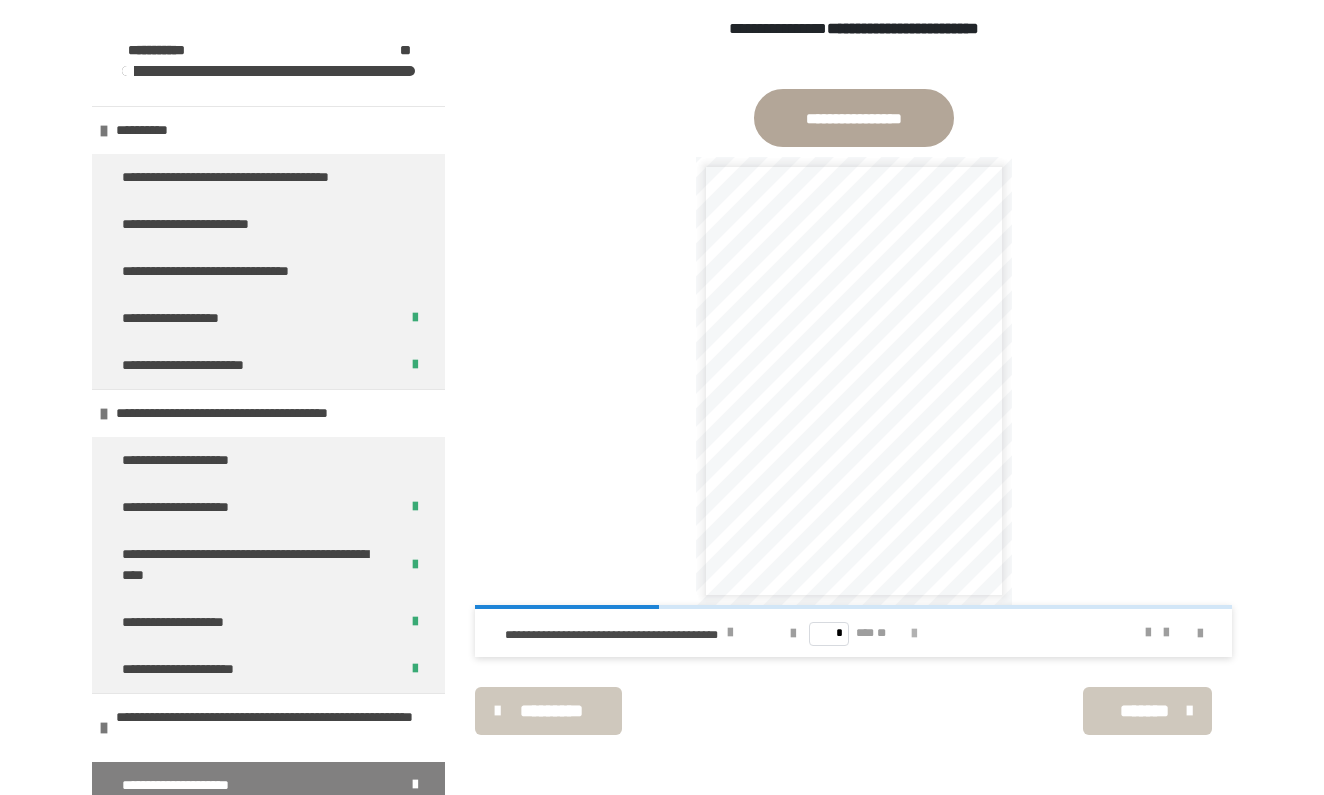 click at bounding box center [914, 634] 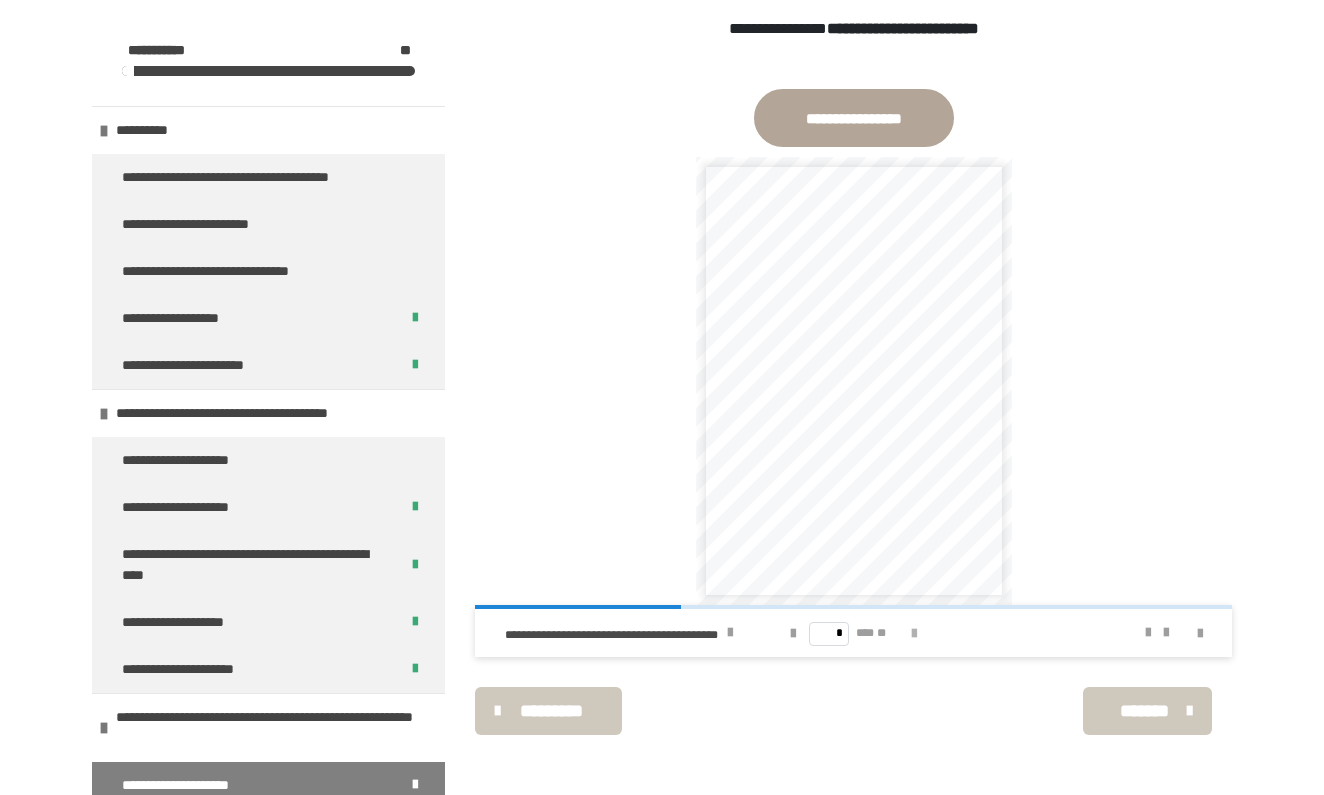 click at bounding box center [914, 634] 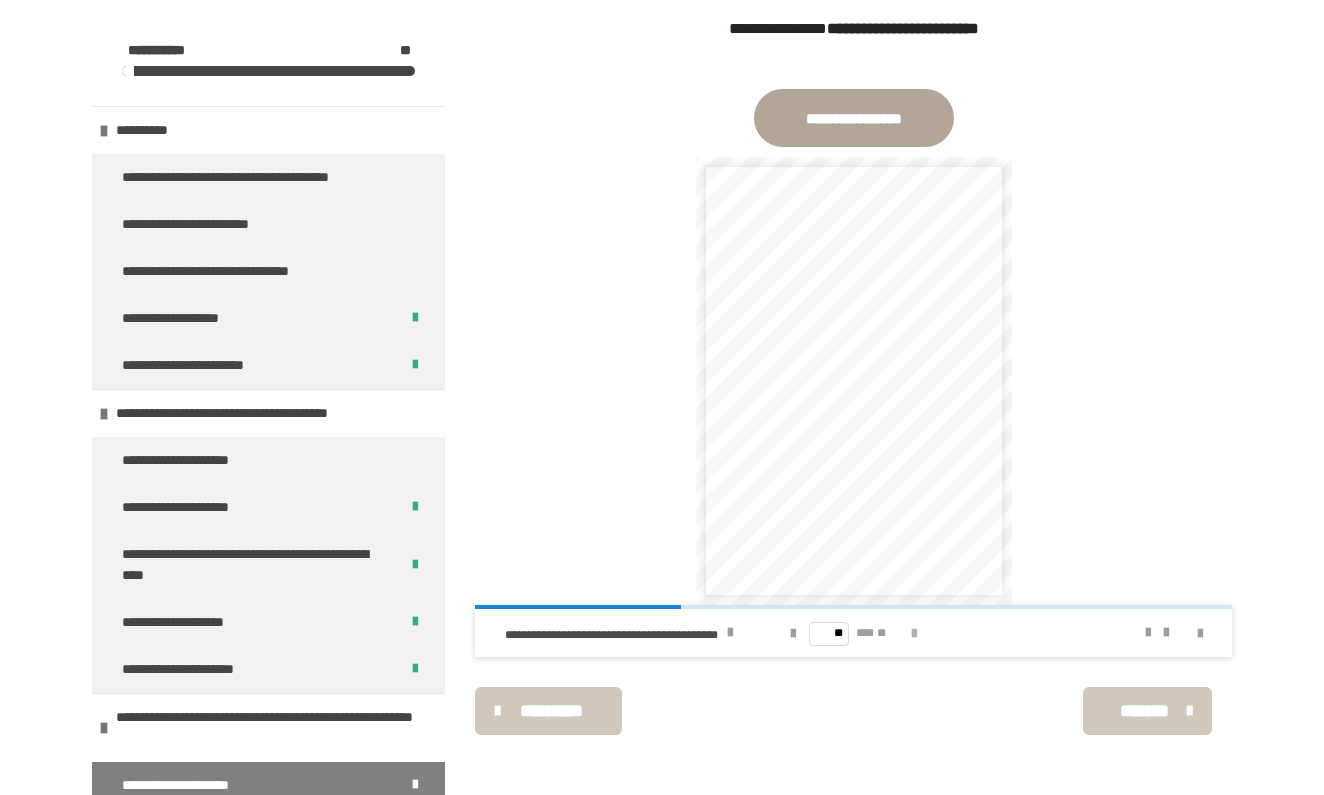 click at bounding box center [914, 634] 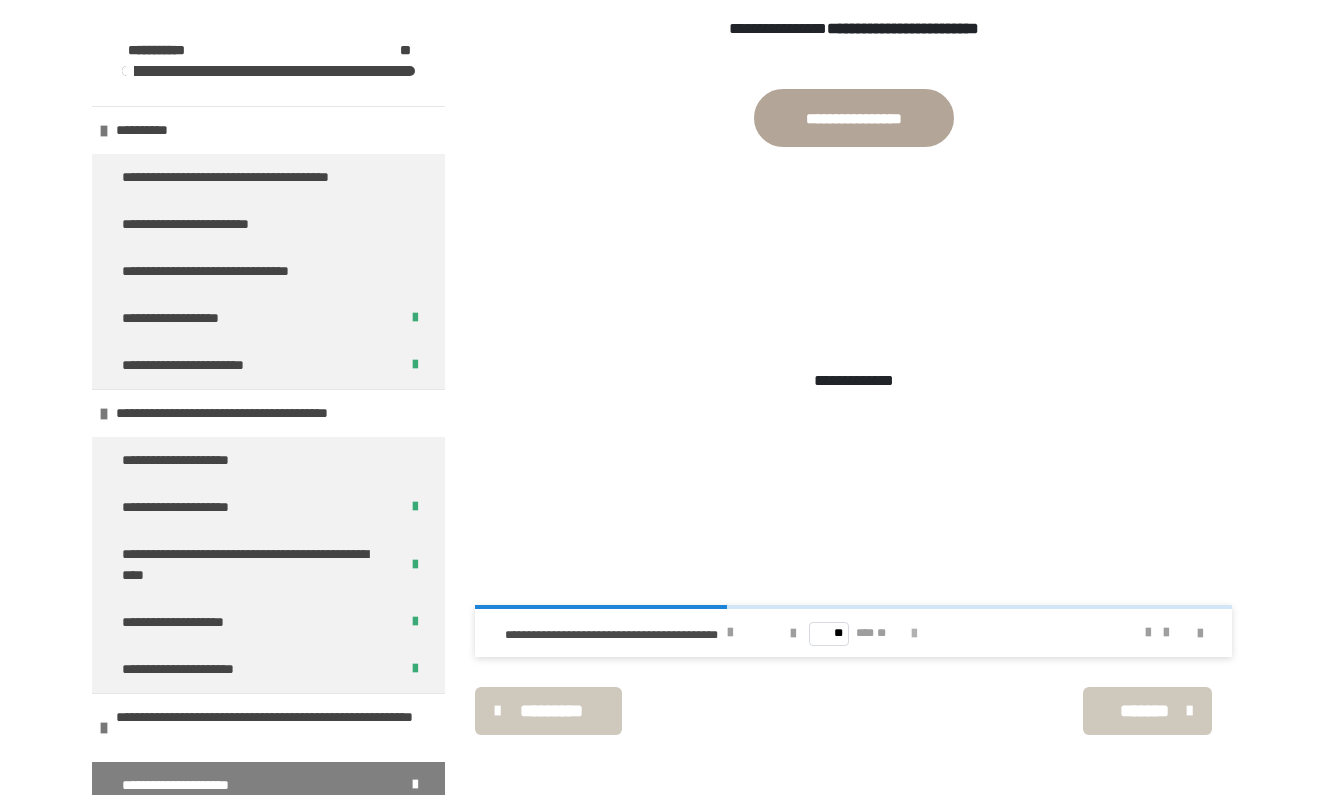 click at bounding box center (914, 634) 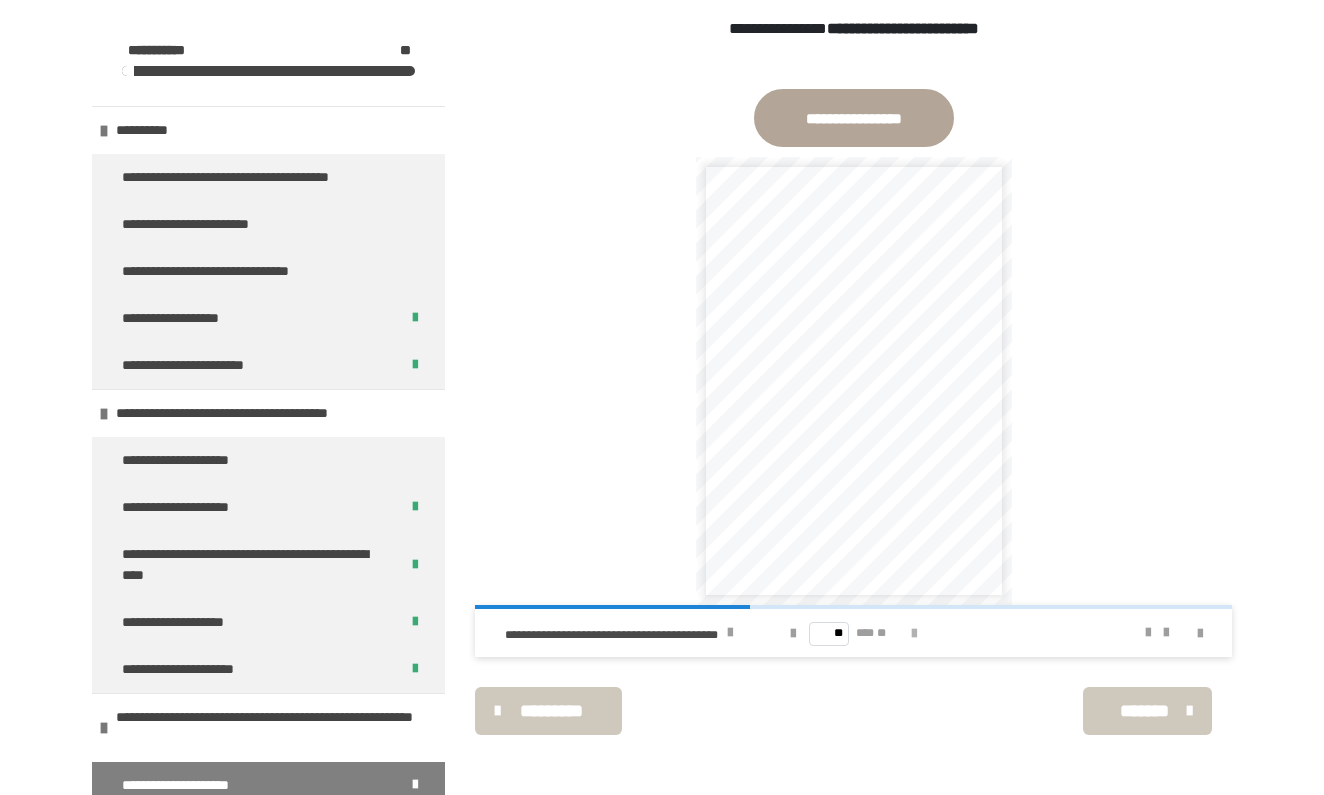click at bounding box center (914, 634) 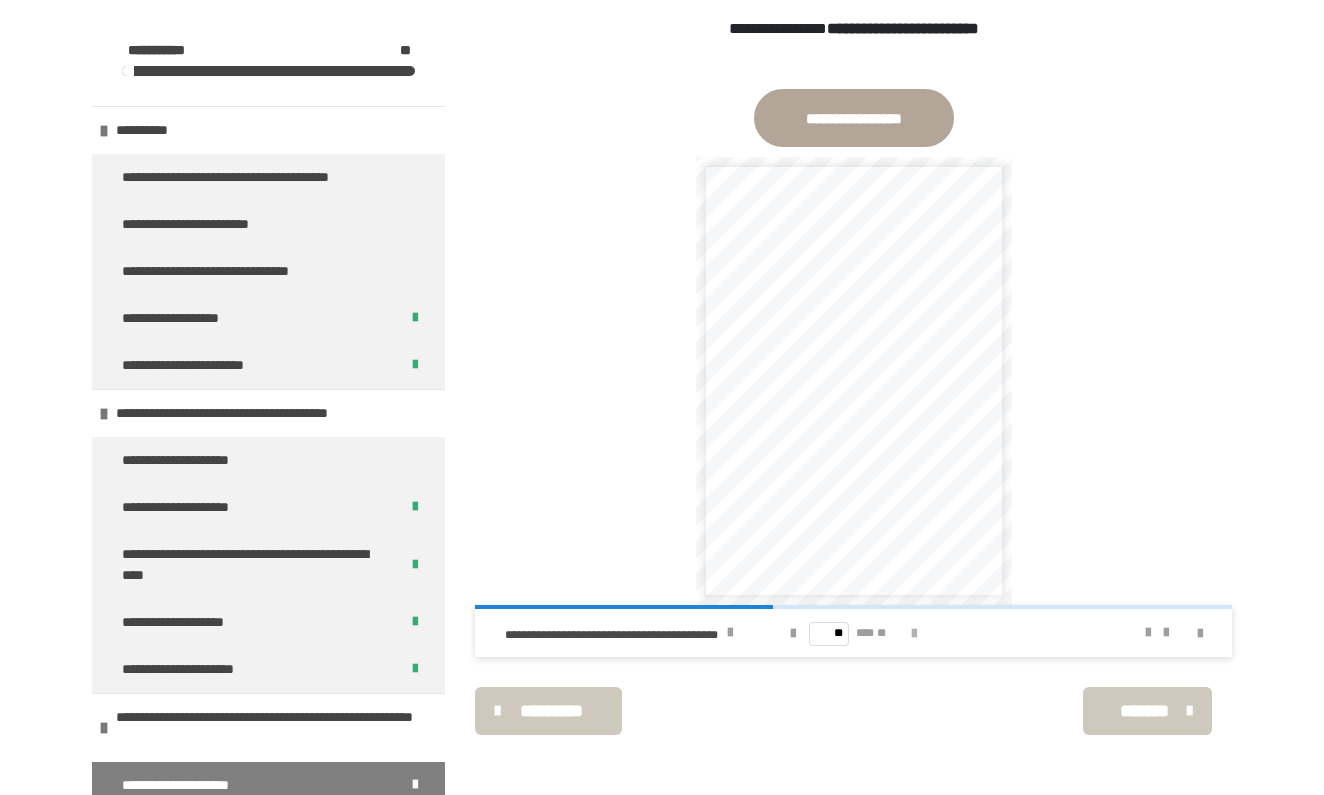 click at bounding box center (914, 634) 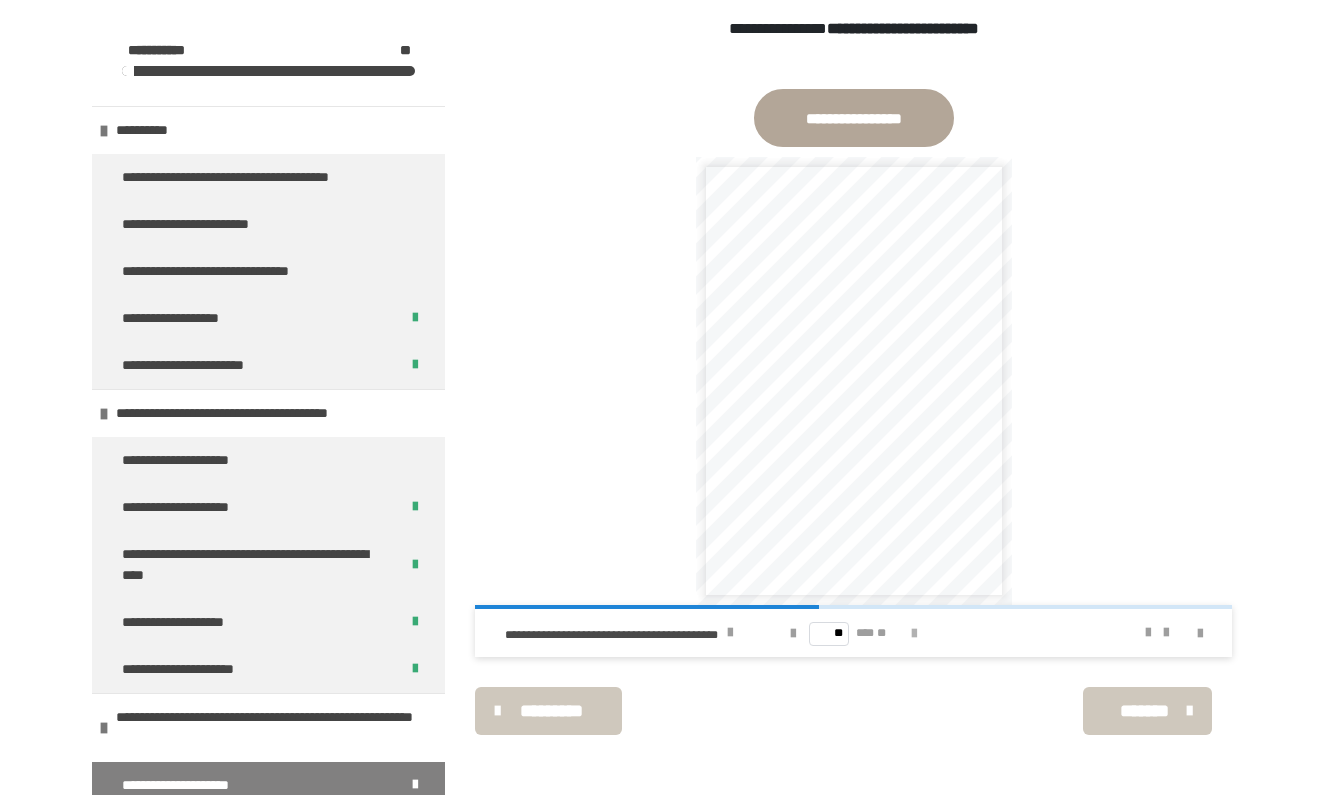 click at bounding box center (914, 634) 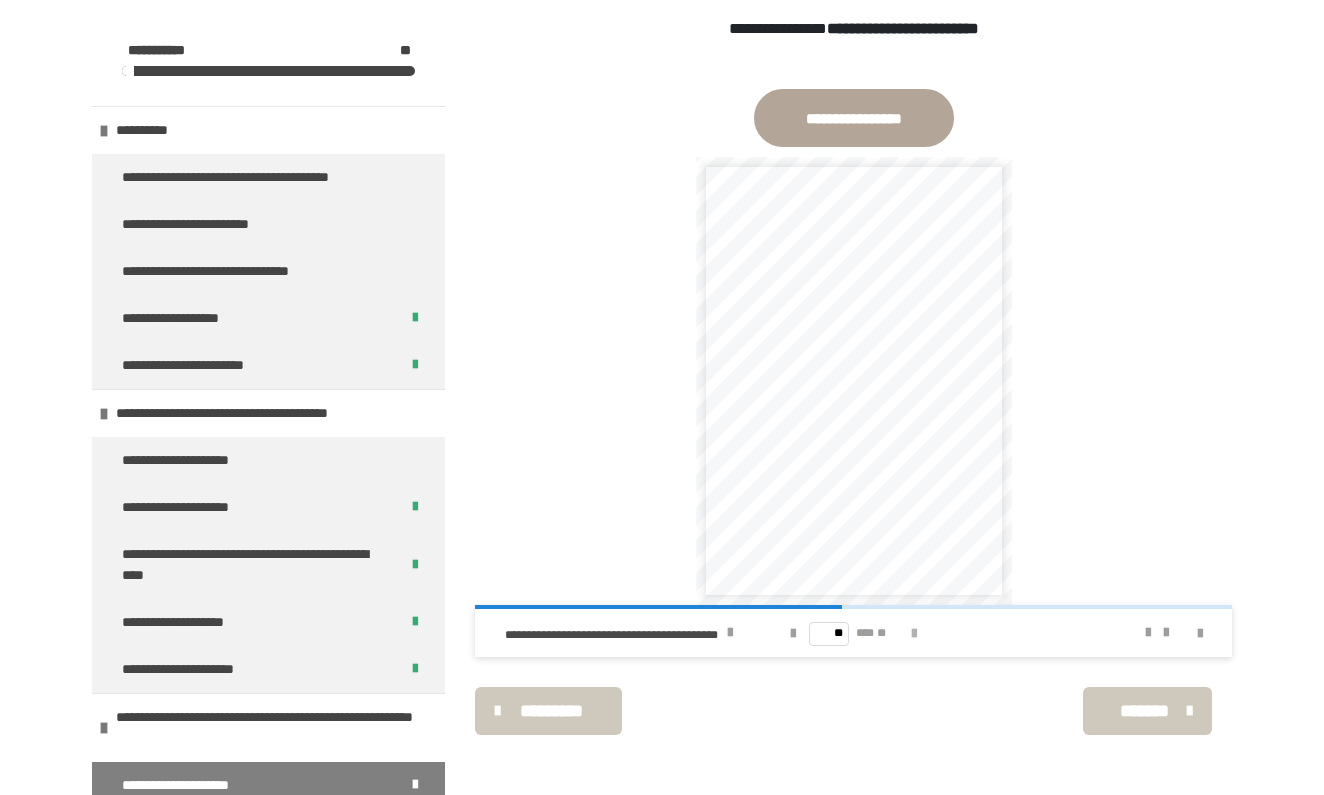 click at bounding box center (914, 634) 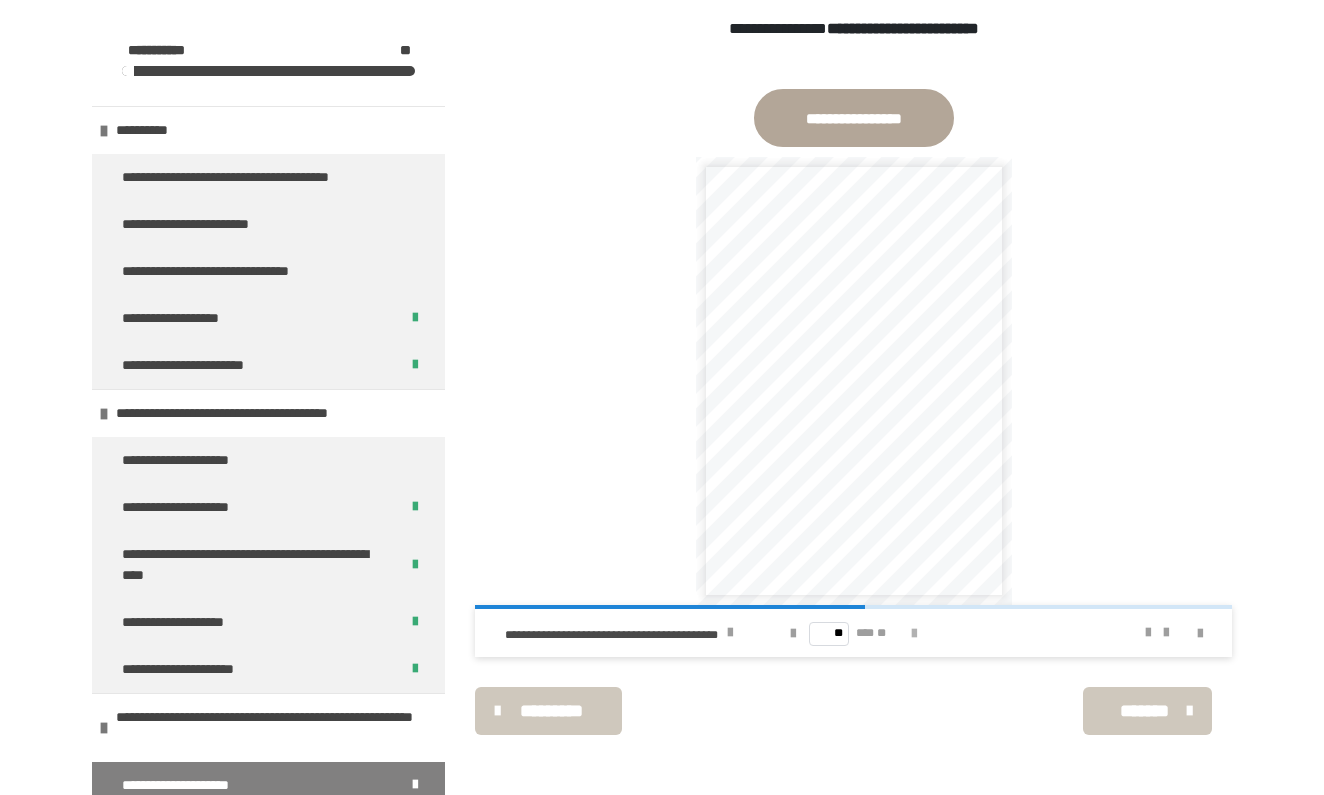 click at bounding box center [914, 634] 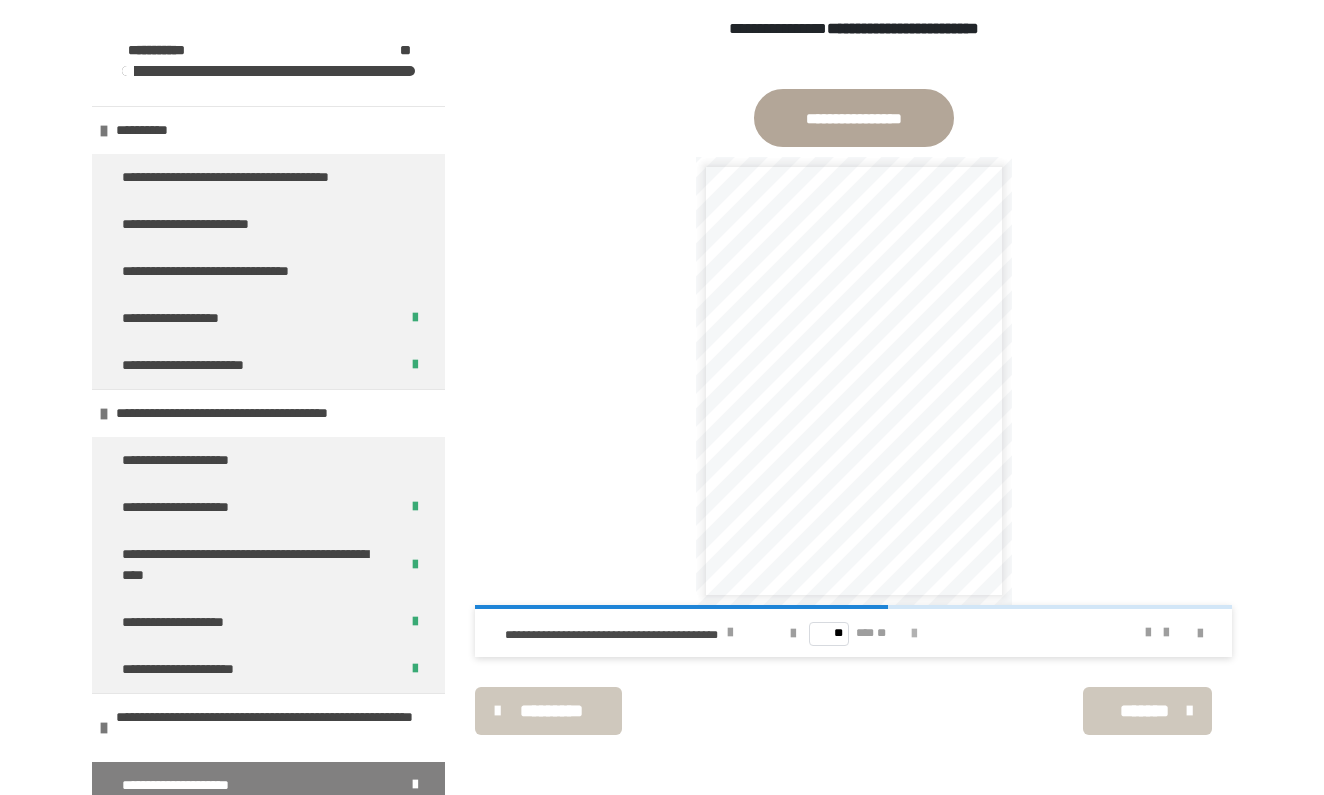 click at bounding box center (914, 634) 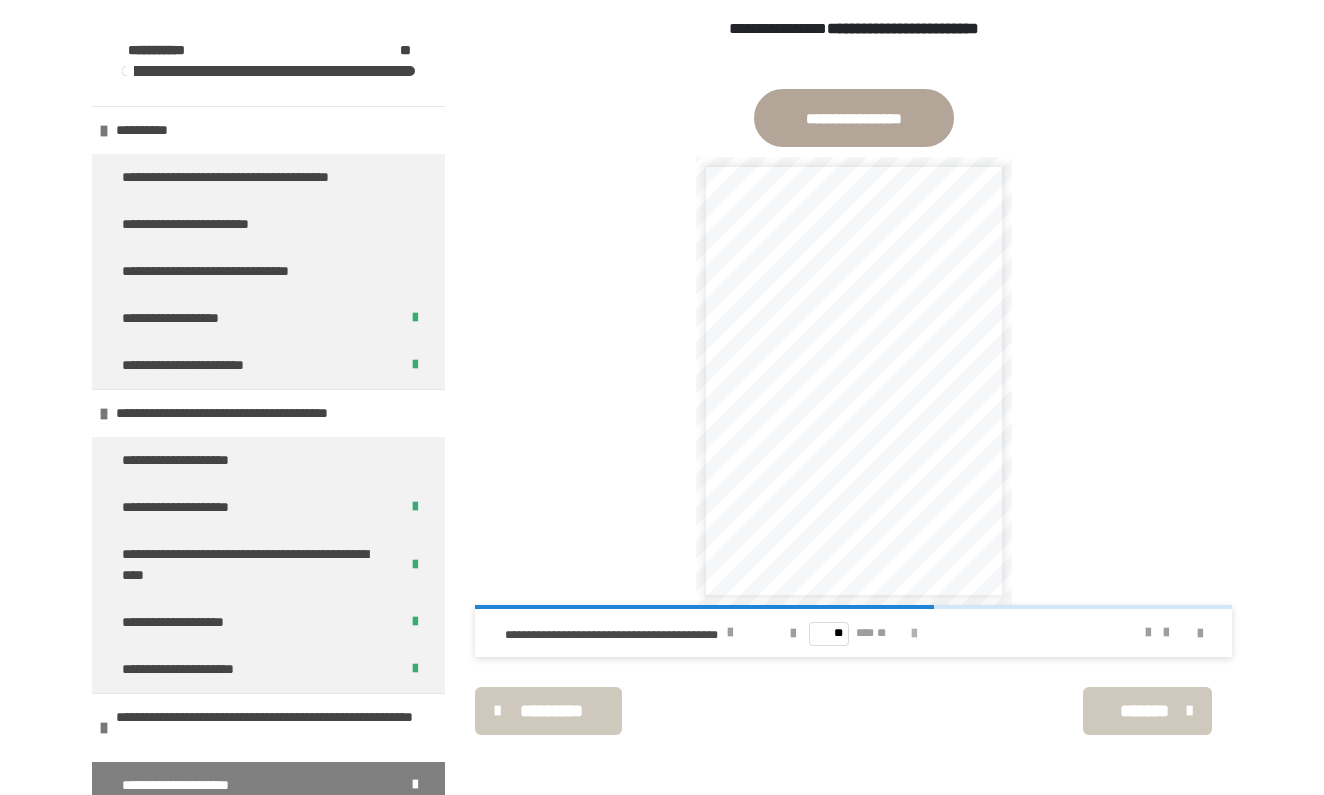 click at bounding box center [914, 634] 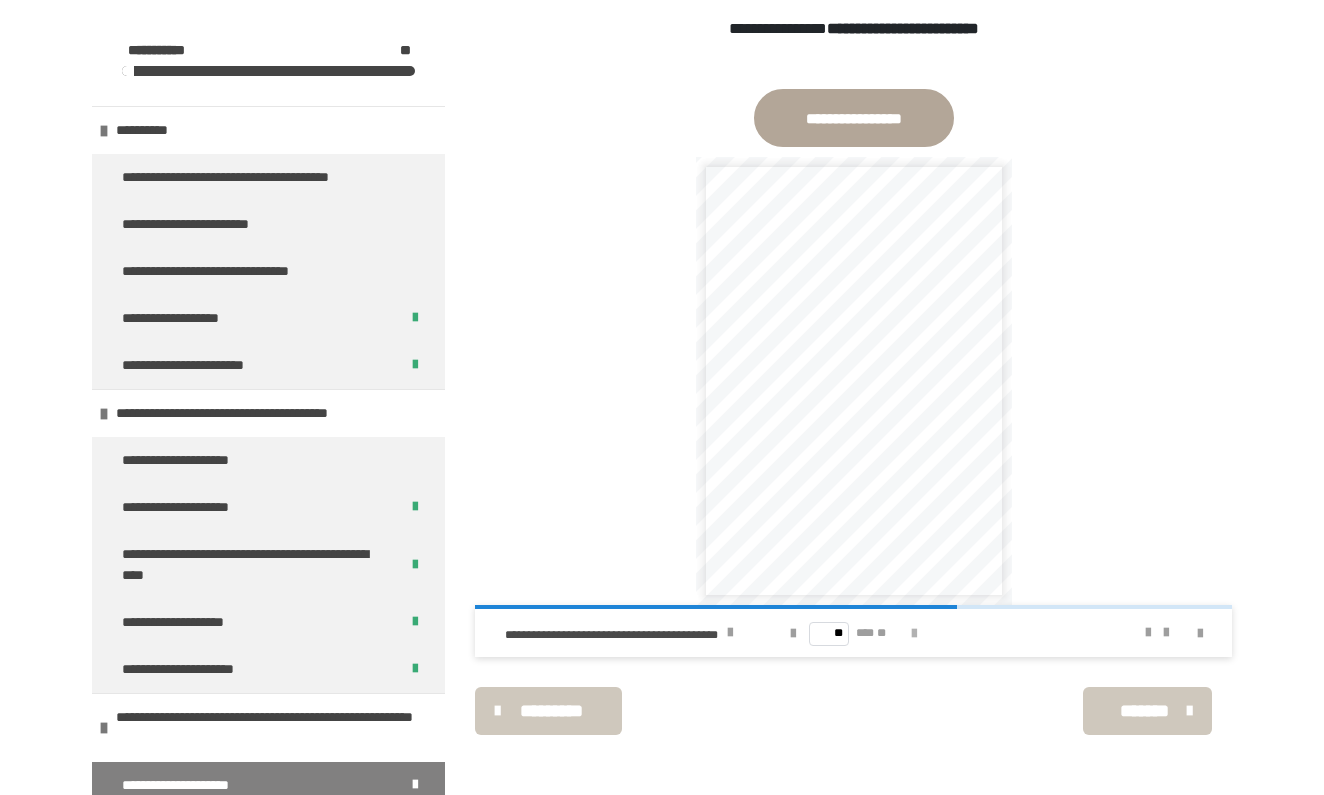 click at bounding box center [914, 634] 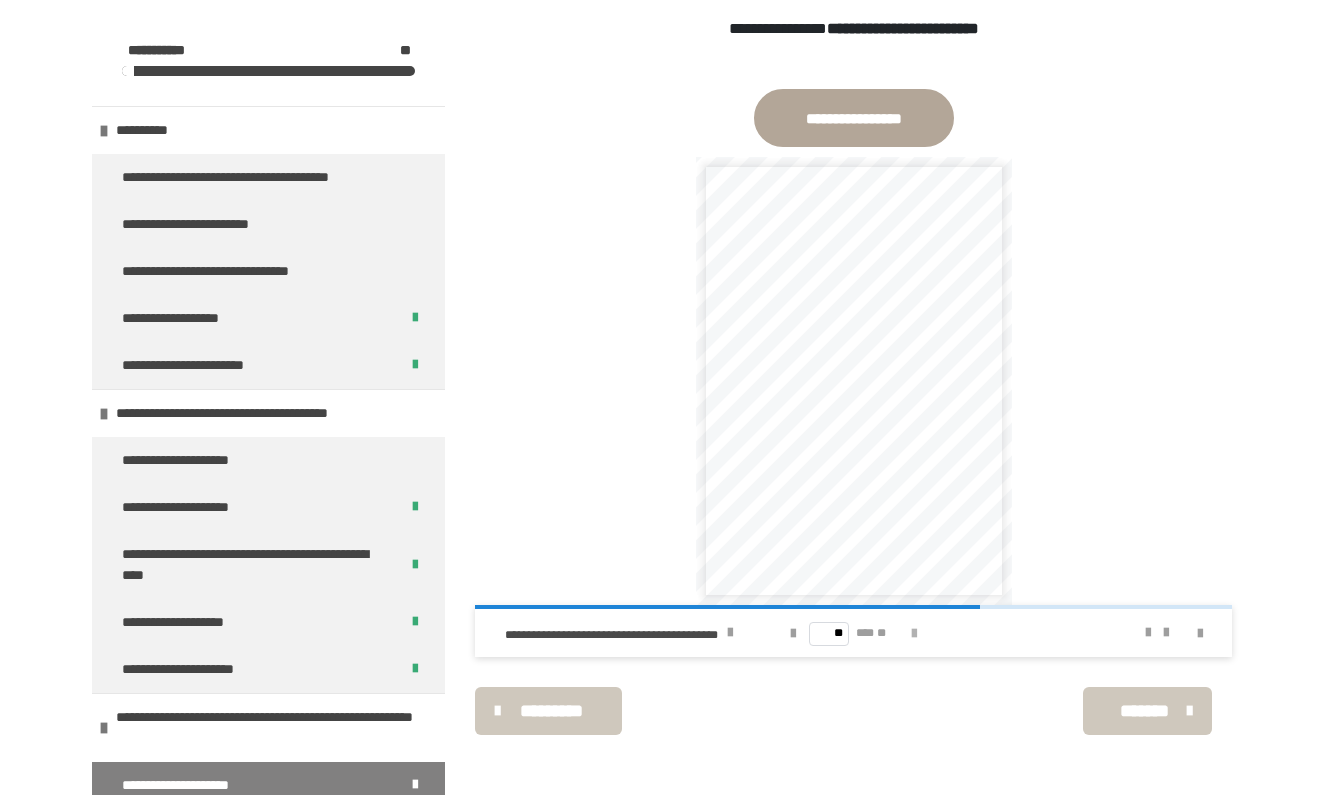click at bounding box center (914, 634) 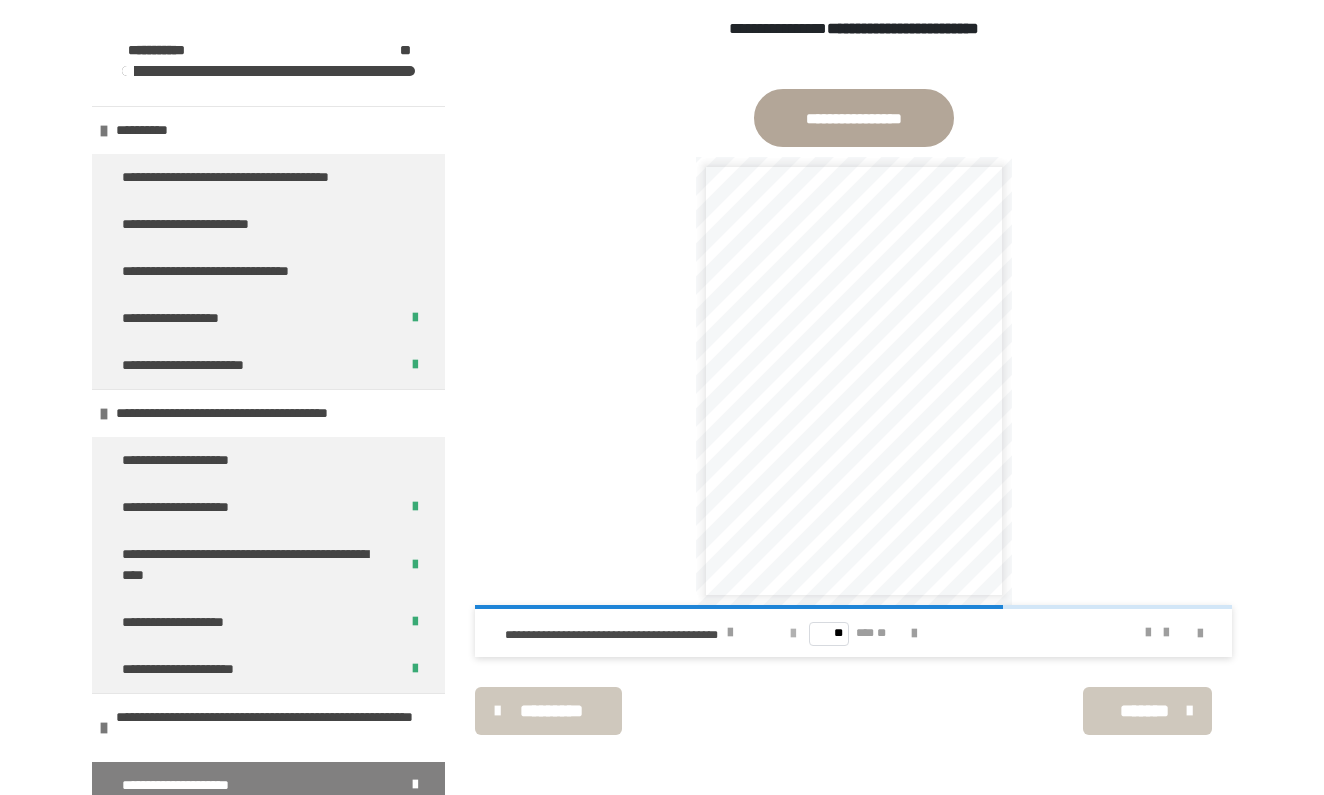 click at bounding box center (793, 633) 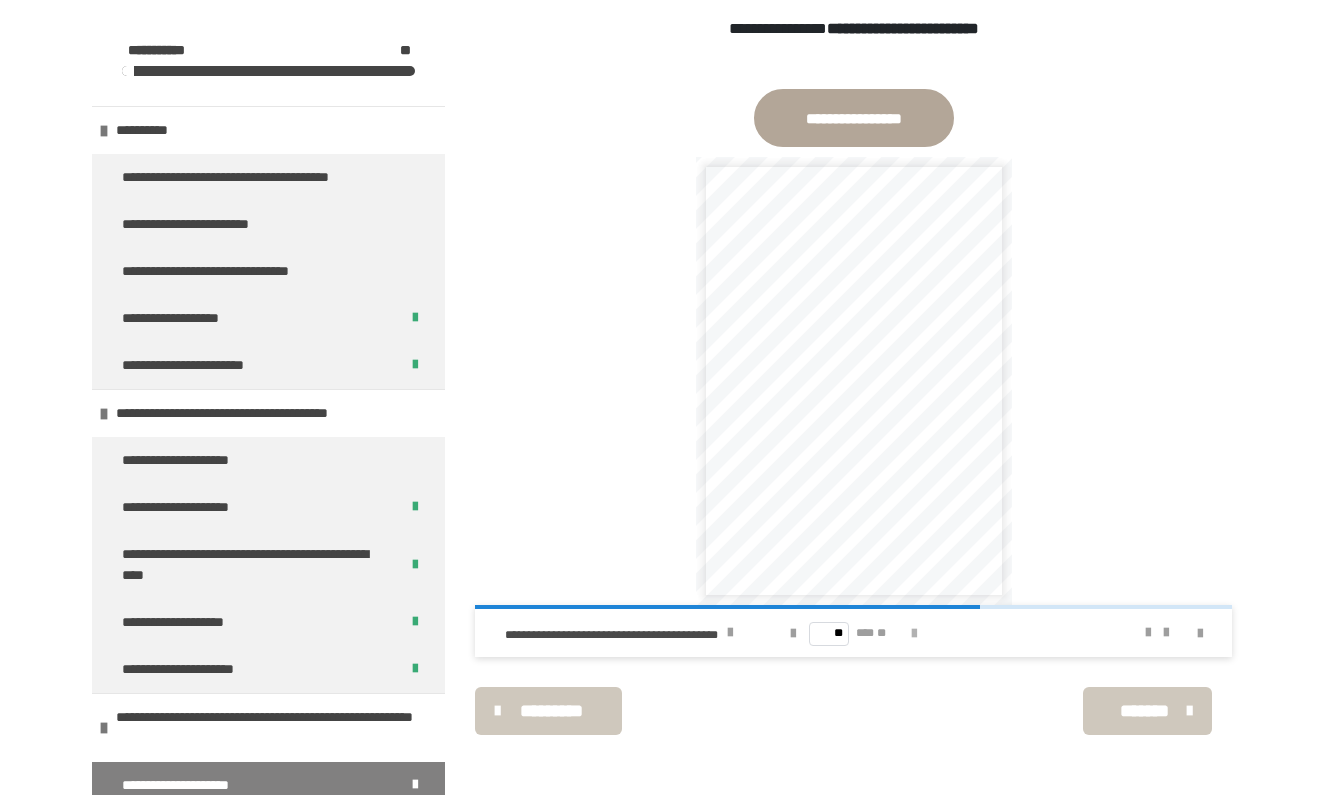 click at bounding box center [914, 633] 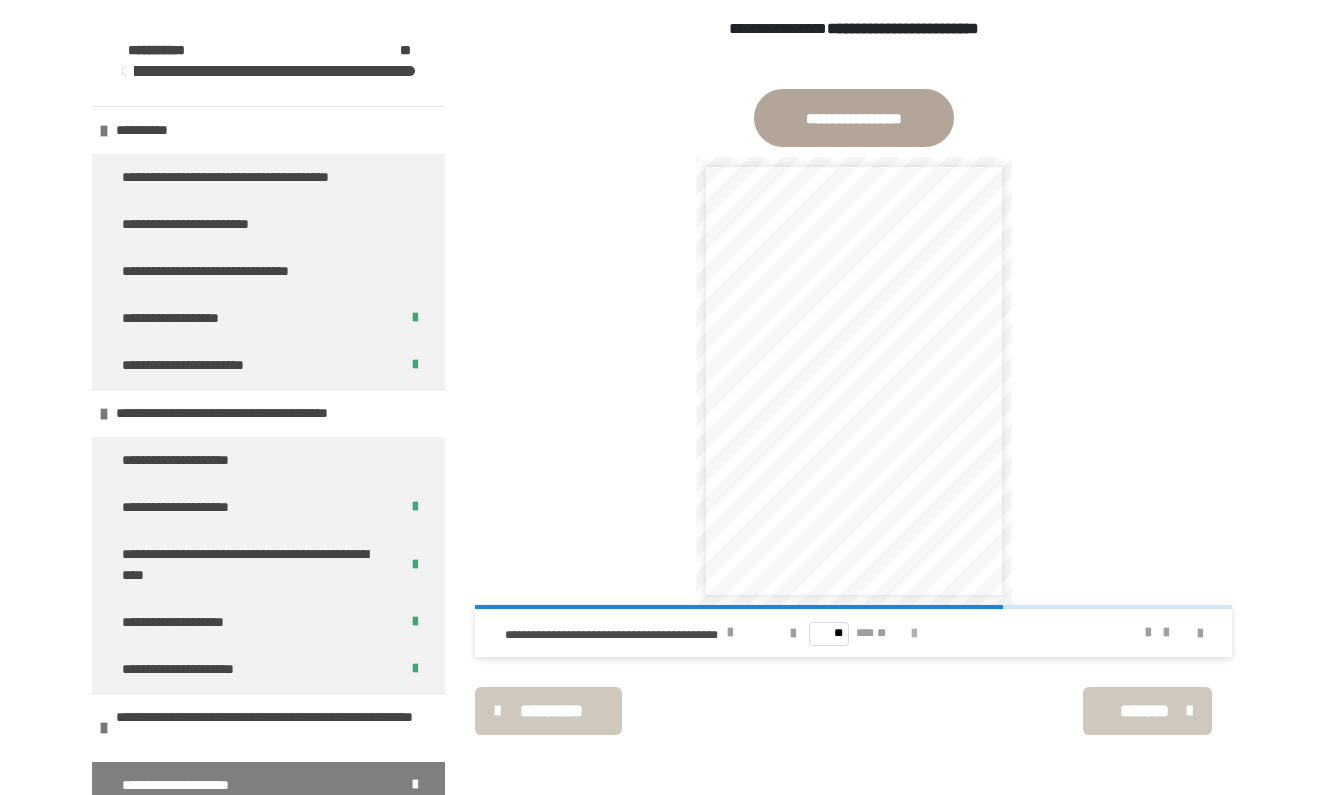 click at bounding box center [914, 633] 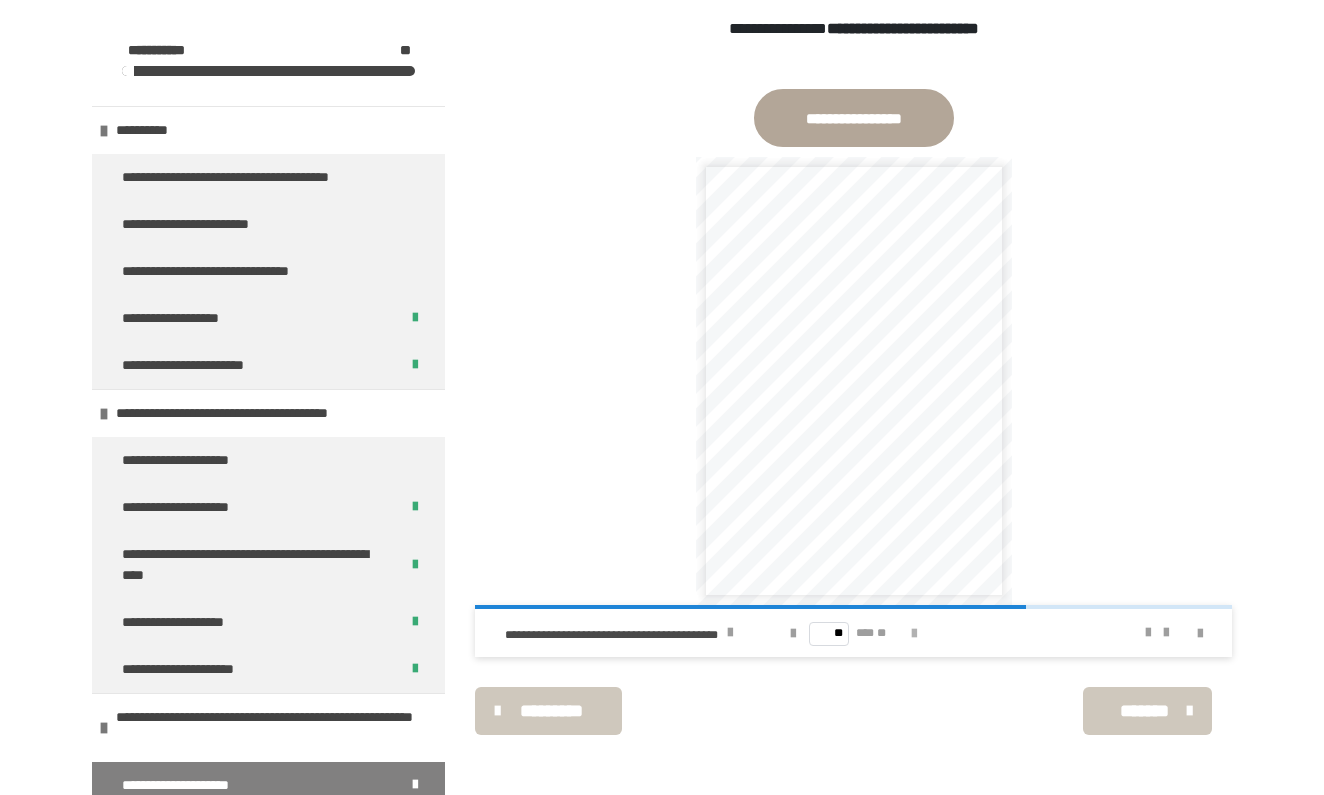 click at bounding box center [914, 633] 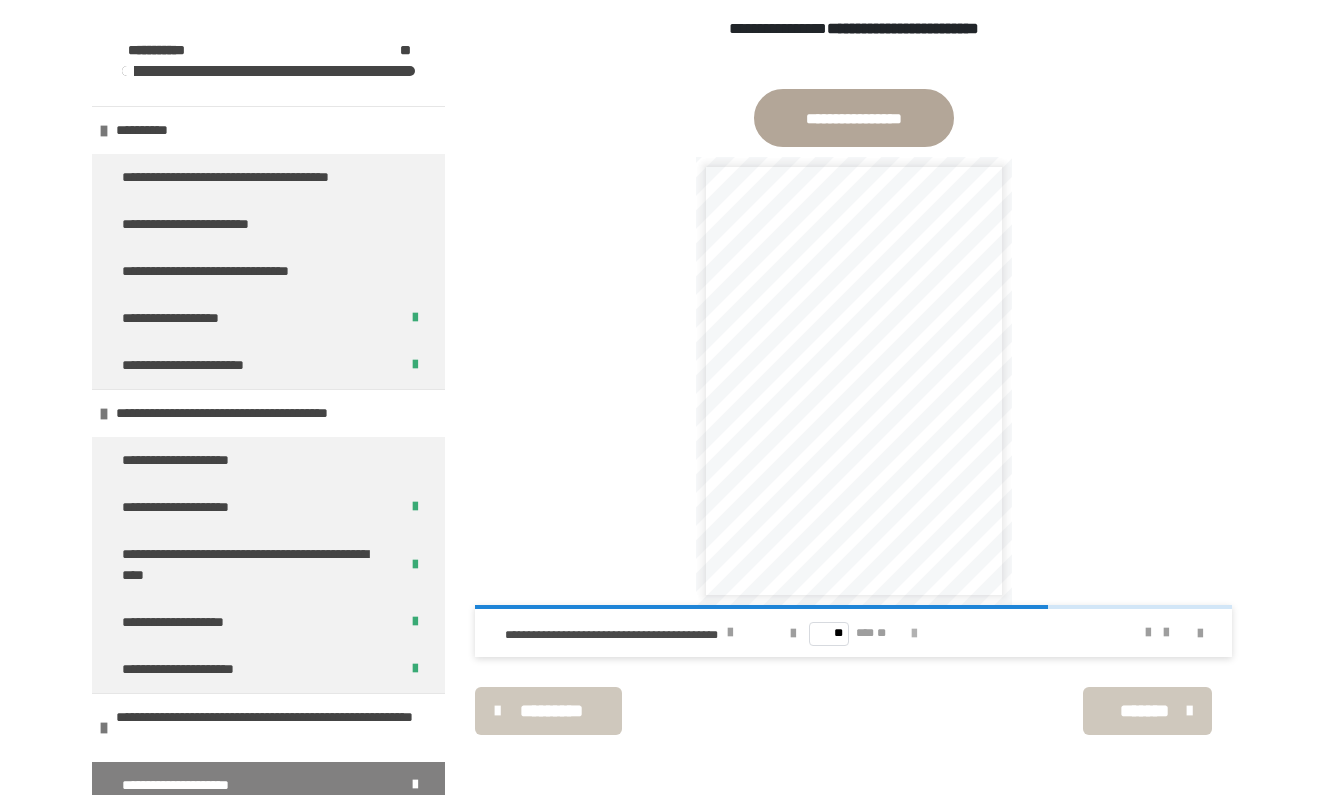 click at bounding box center (914, 633) 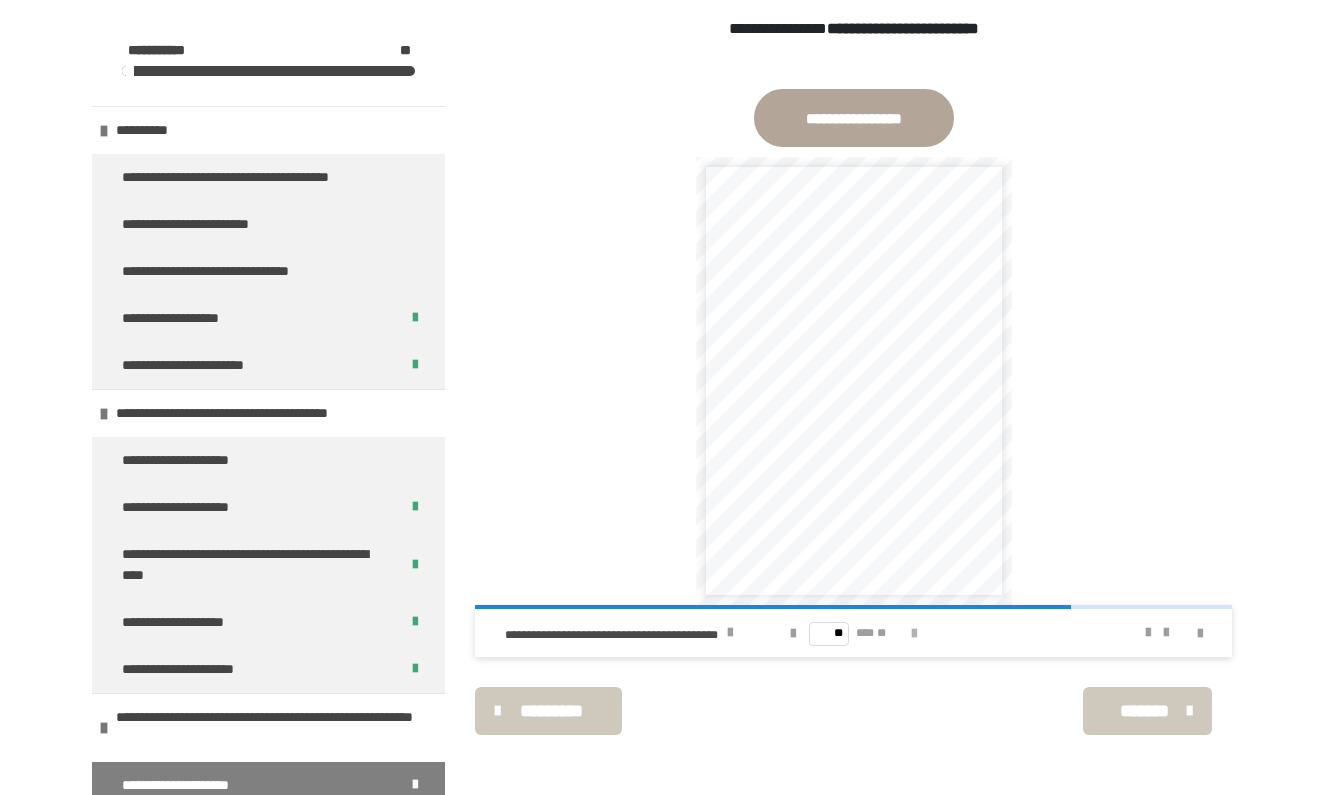 click at bounding box center [914, 633] 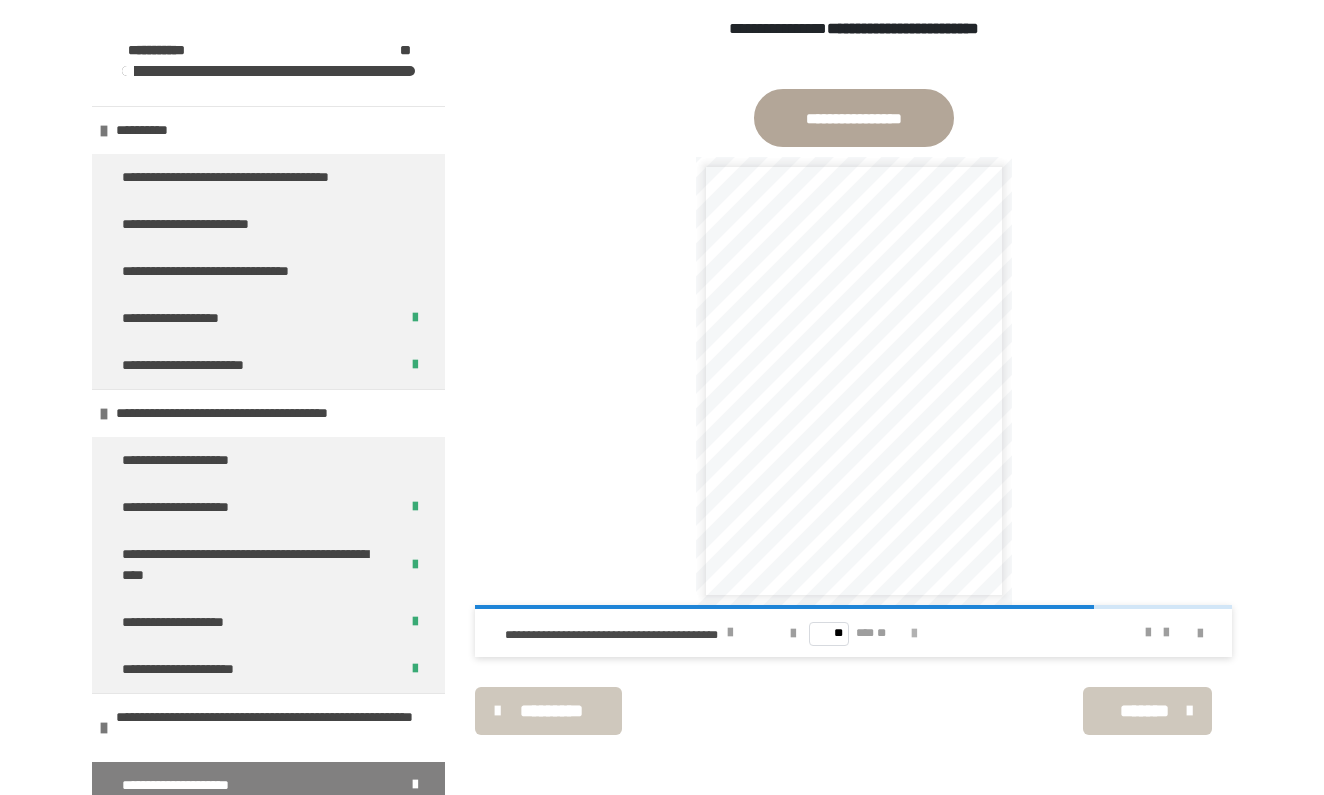 click at bounding box center (914, 633) 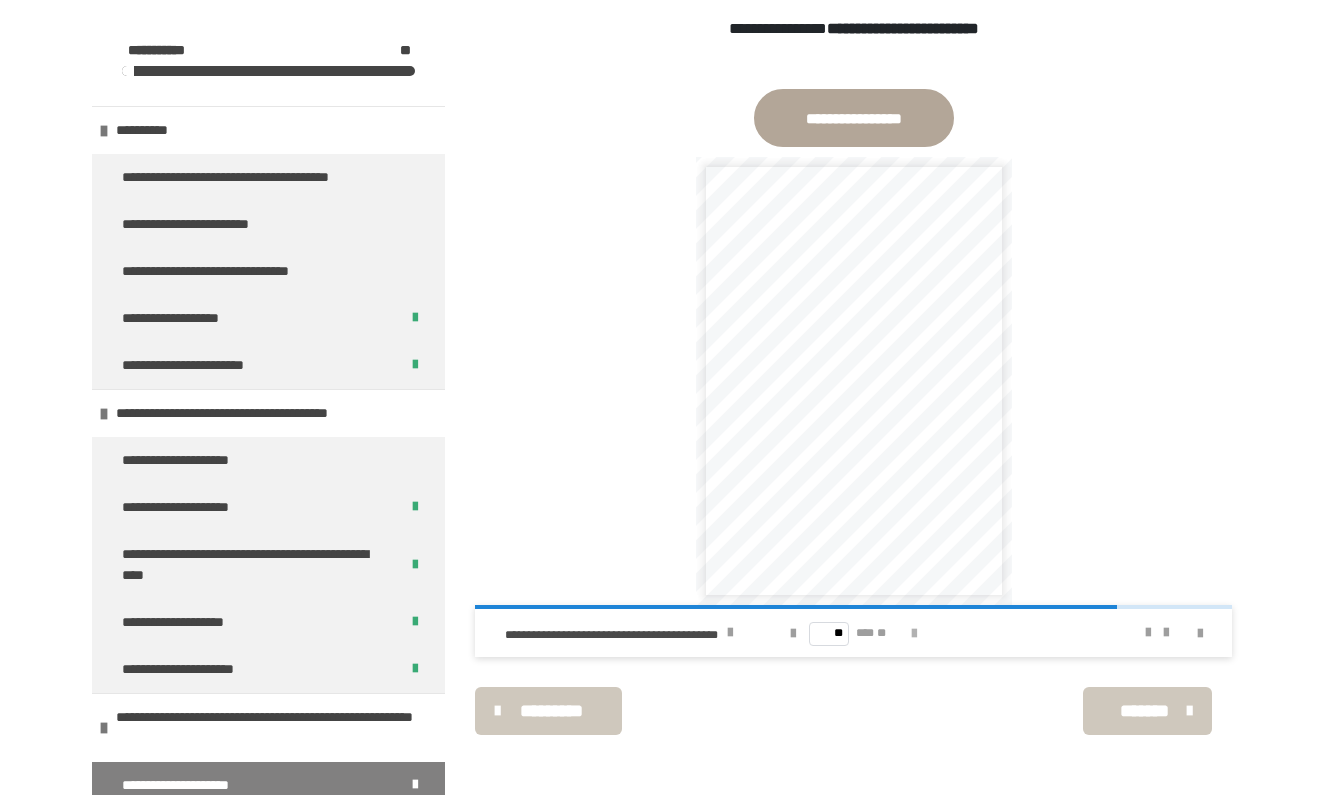 click at bounding box center [914, 633] 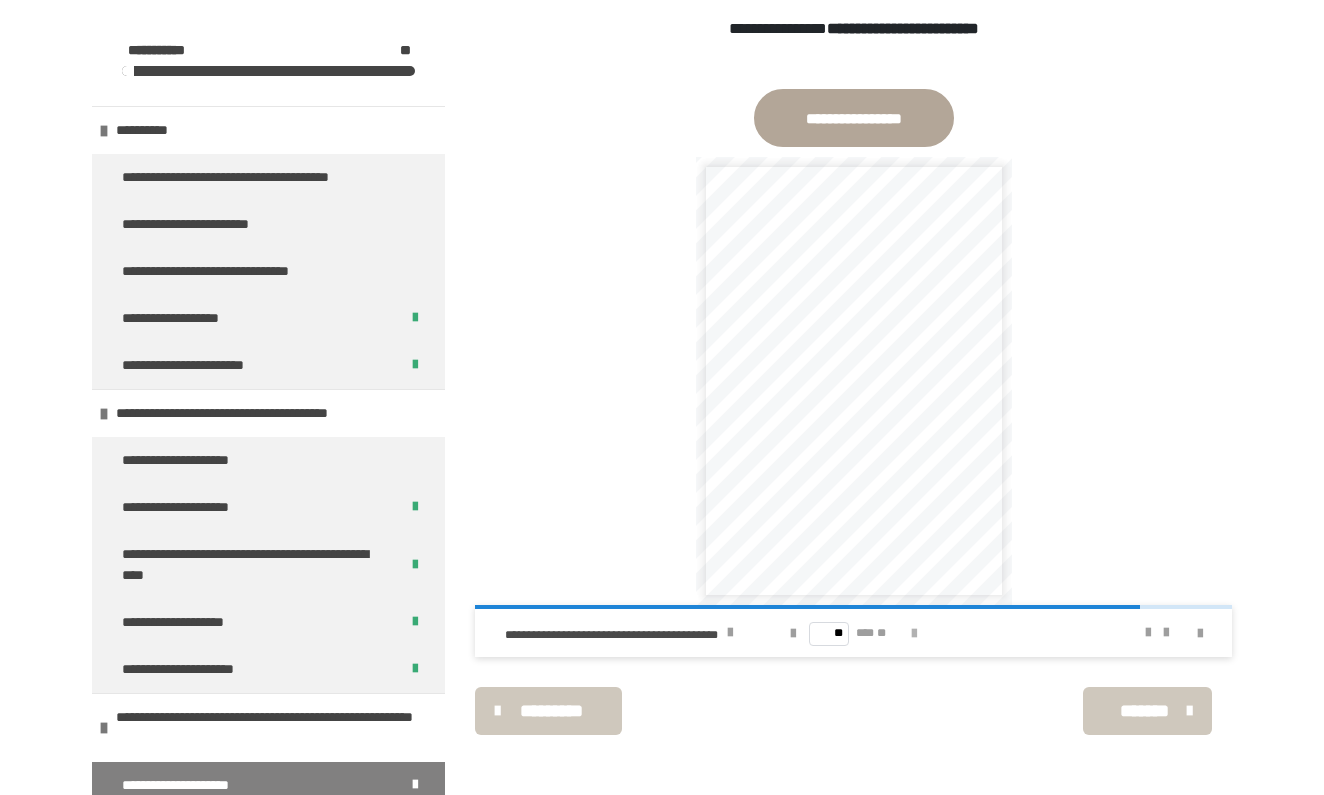 click at bounding box center (914, 633) 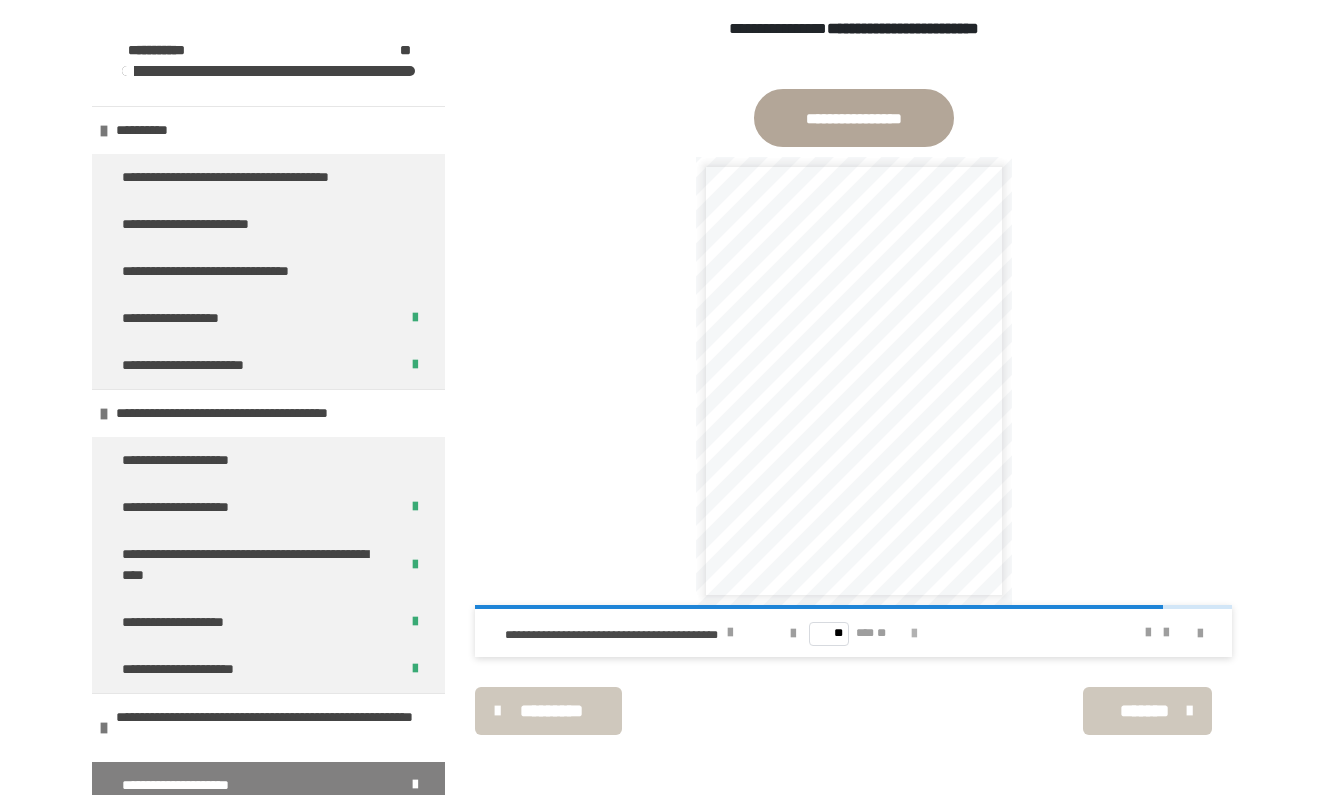 click at bounding box center [914, 633] 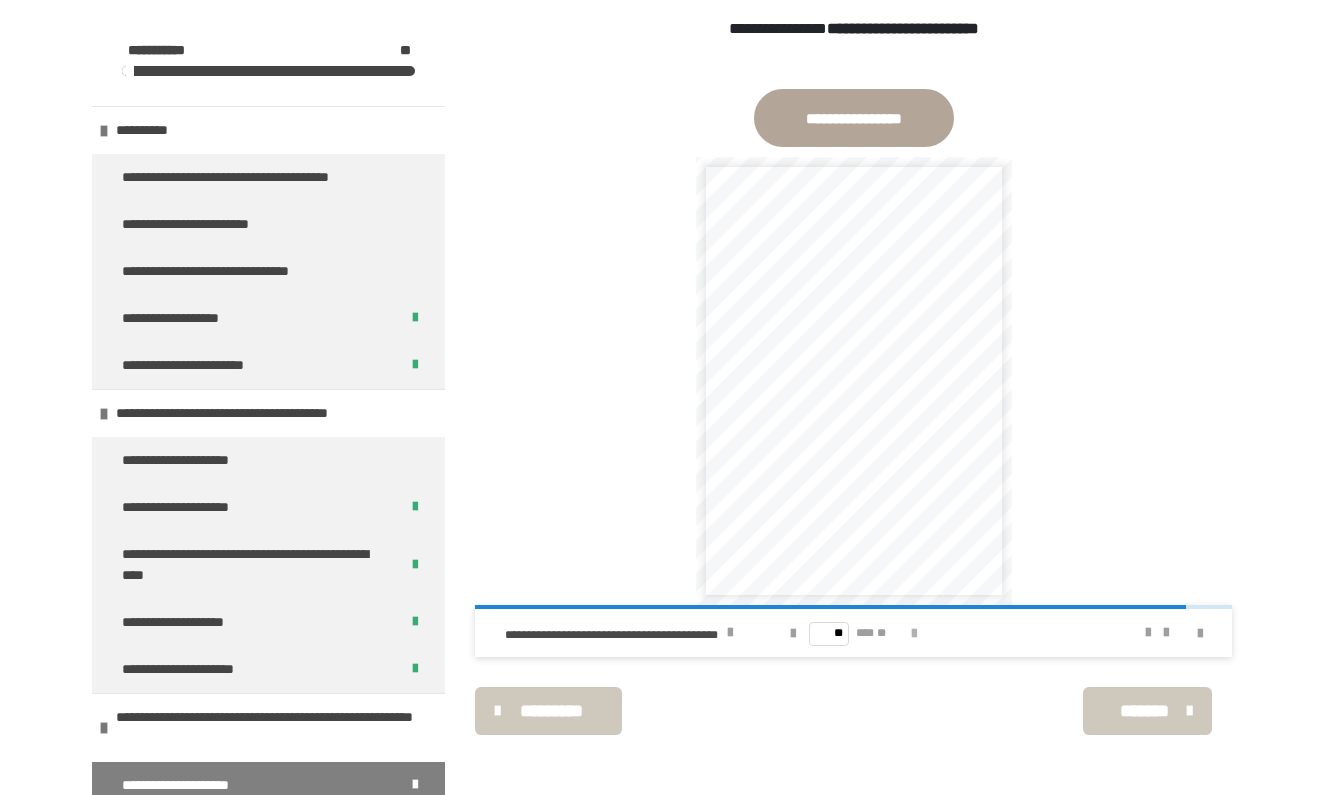 click at bounding box center (914, 633) 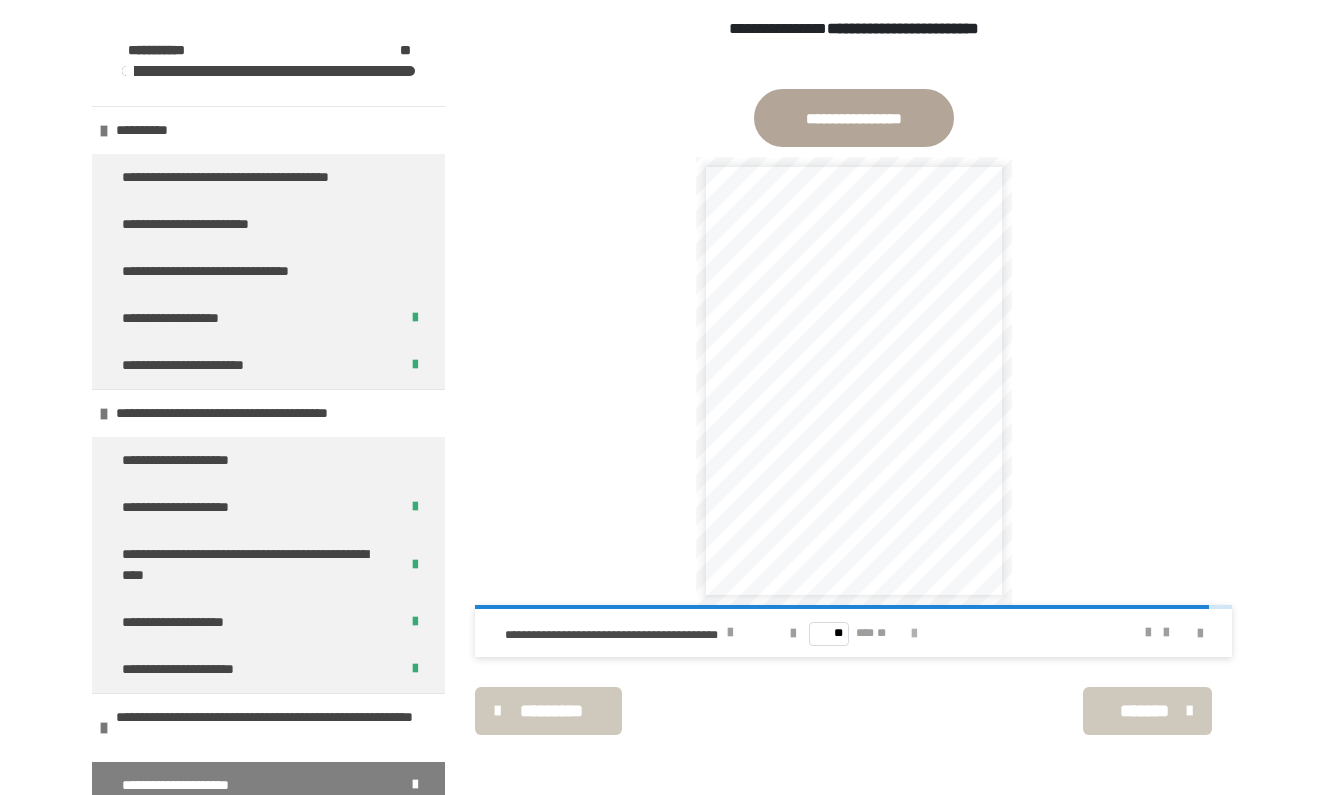 click at bounding box center (914, 633) 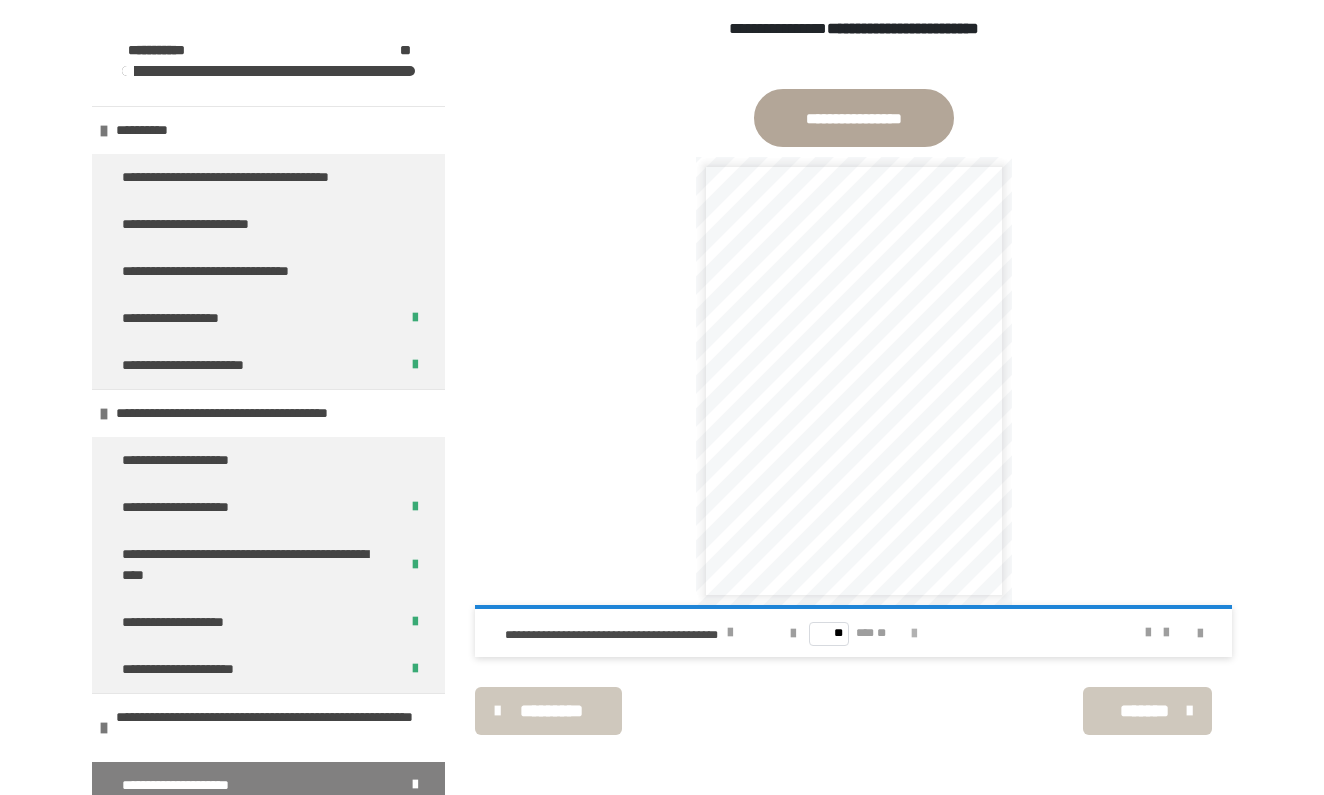 click on "** *** **" at bounding box center (853, 633) 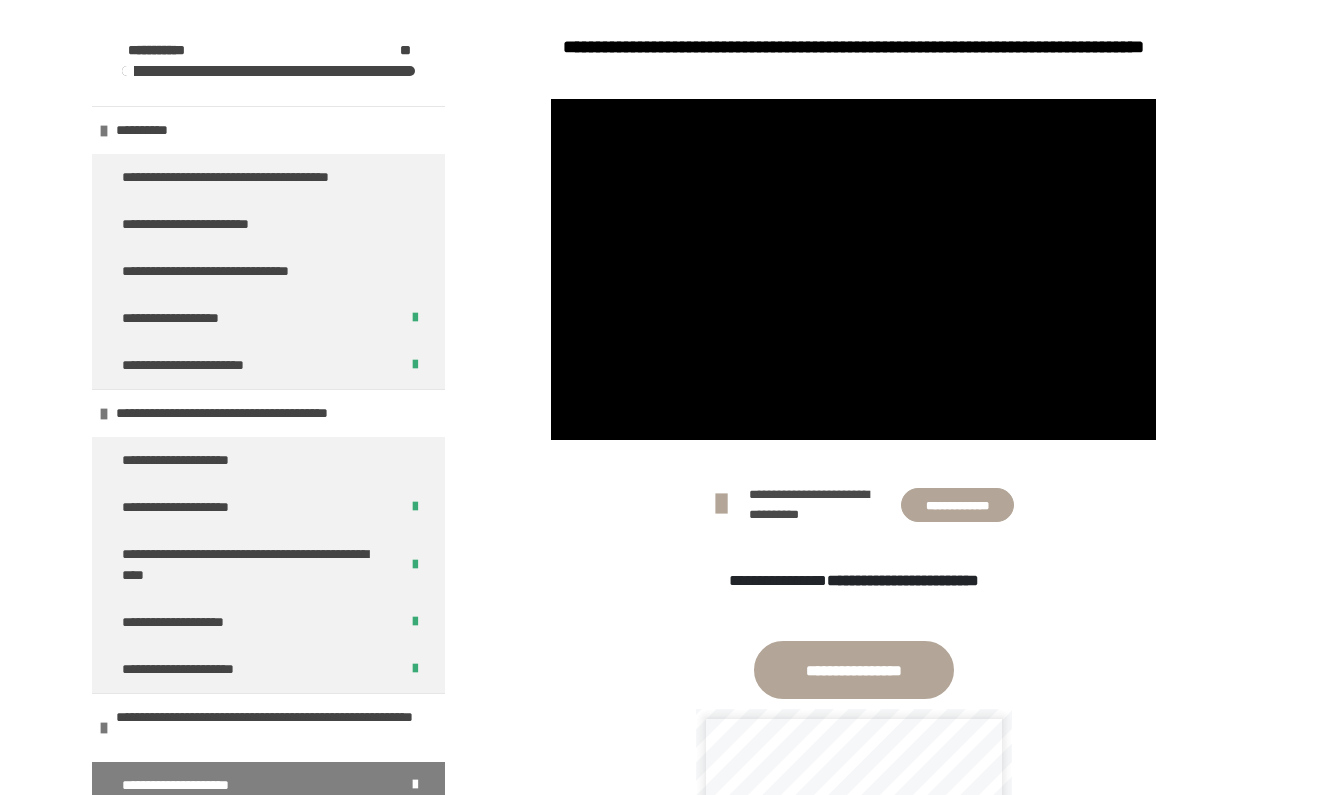scroll, scrollTop: 496, scrollLeft: 0, axis: vertical 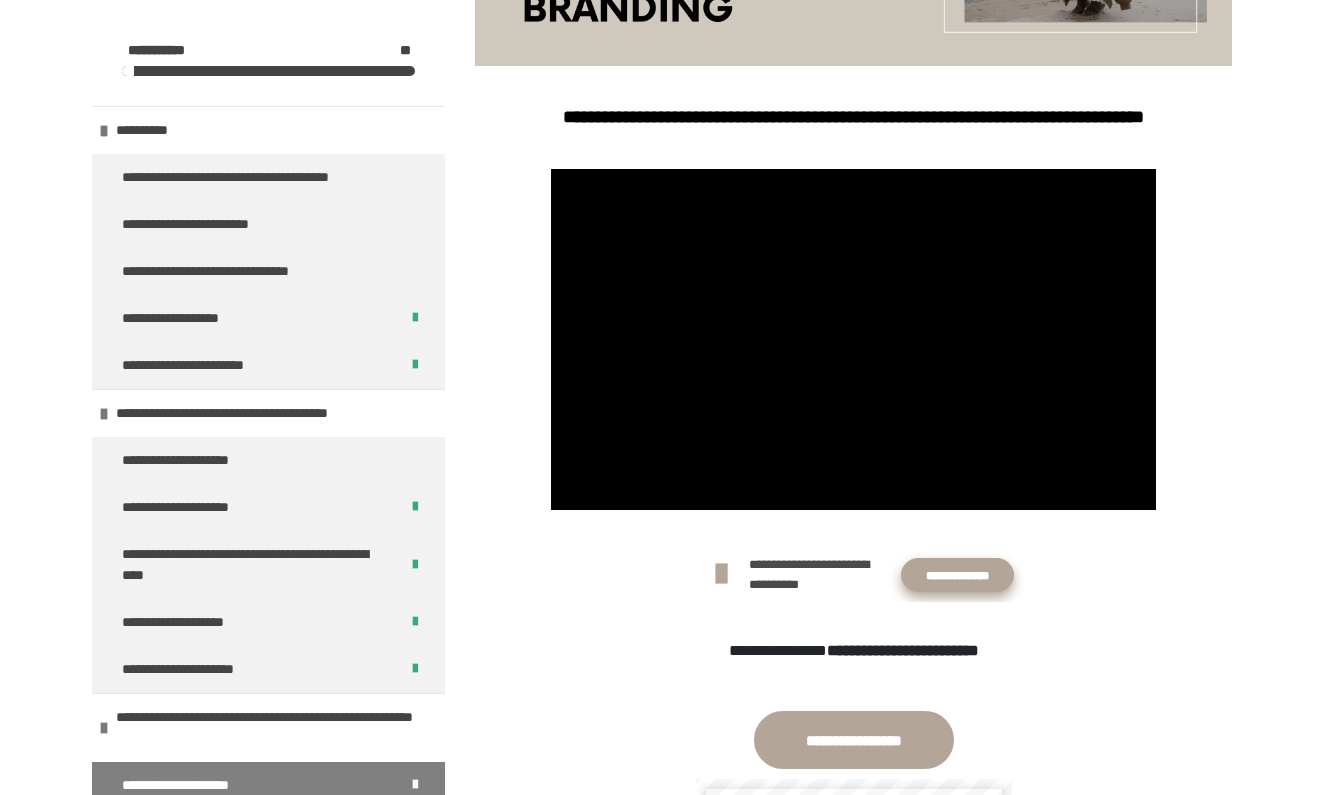 click on "**********" at bounding box center (957, 575) 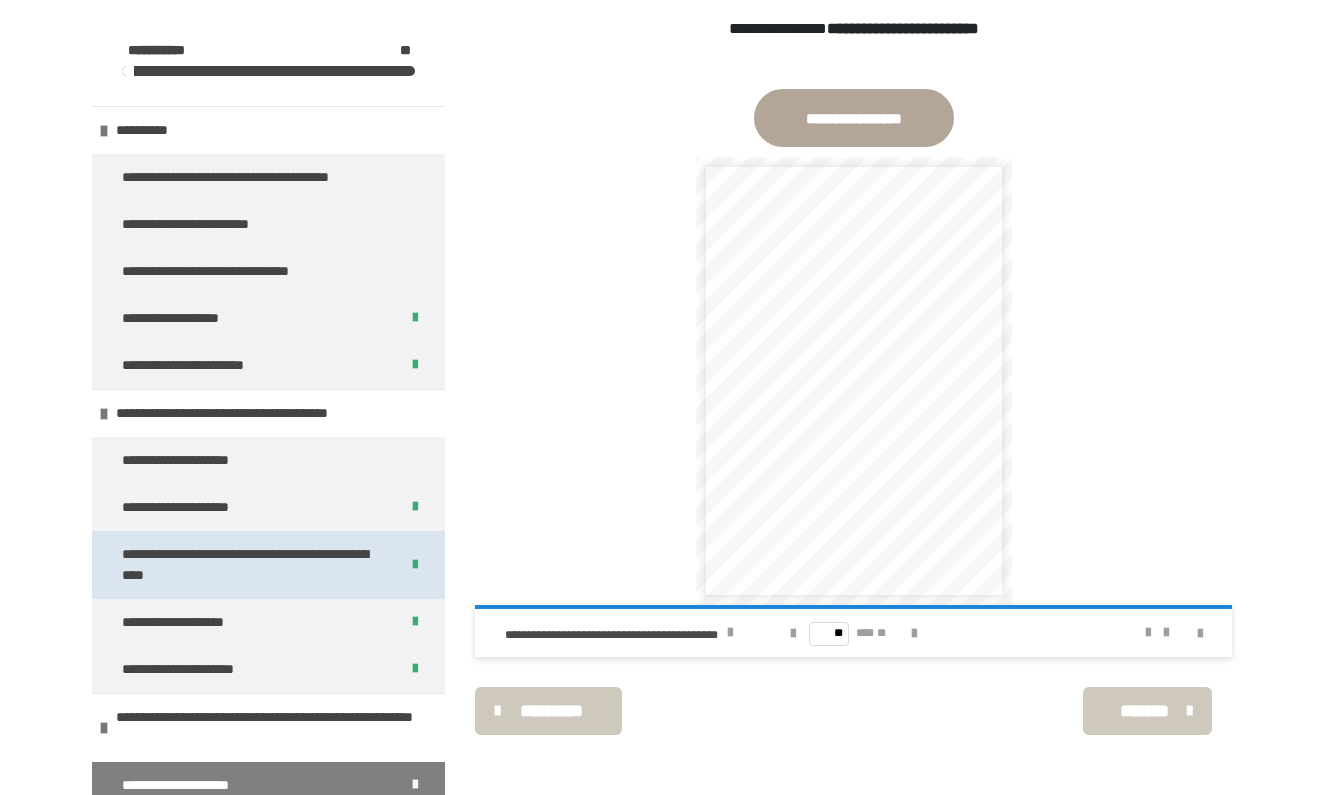 scroll, scrollTop: 1145, scrollLeft: 0, axis: vertical 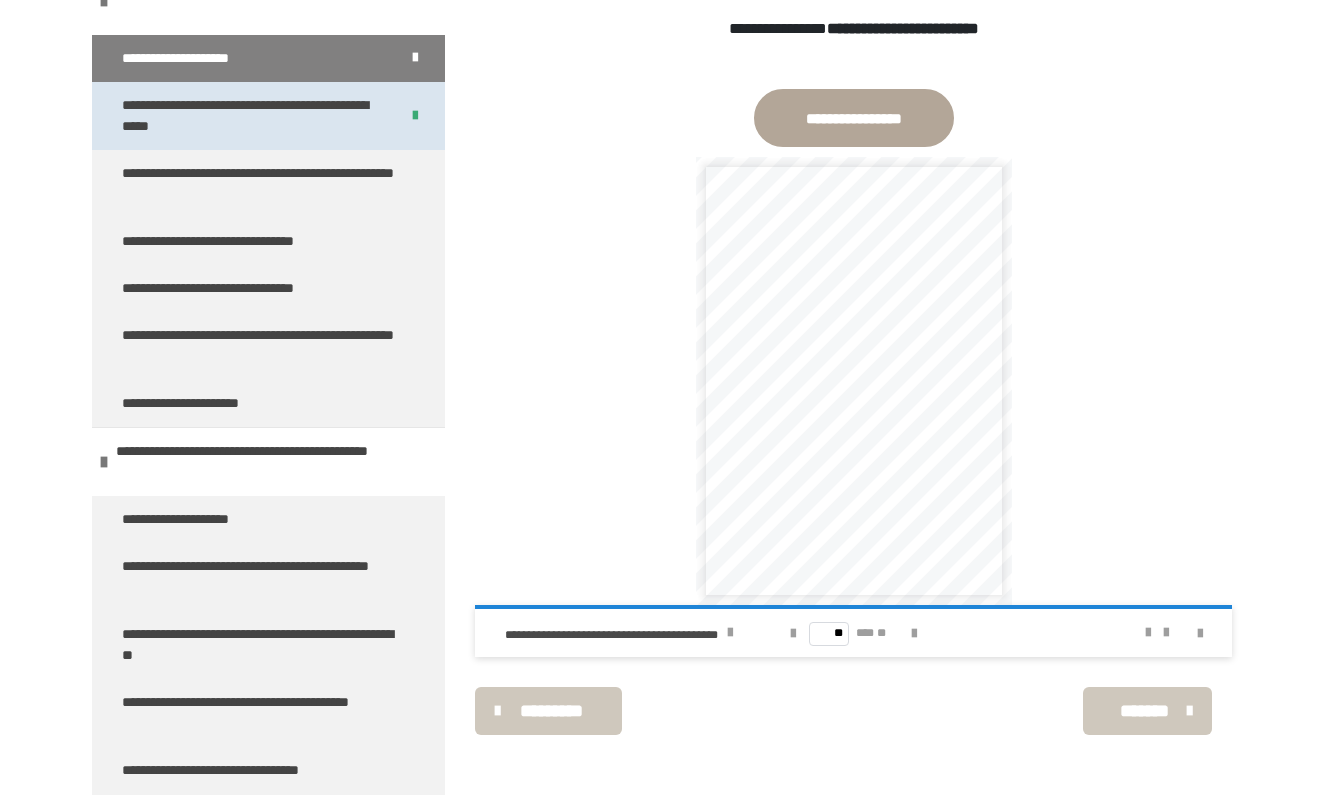 click on "**********" at bounding box center (252, 116) 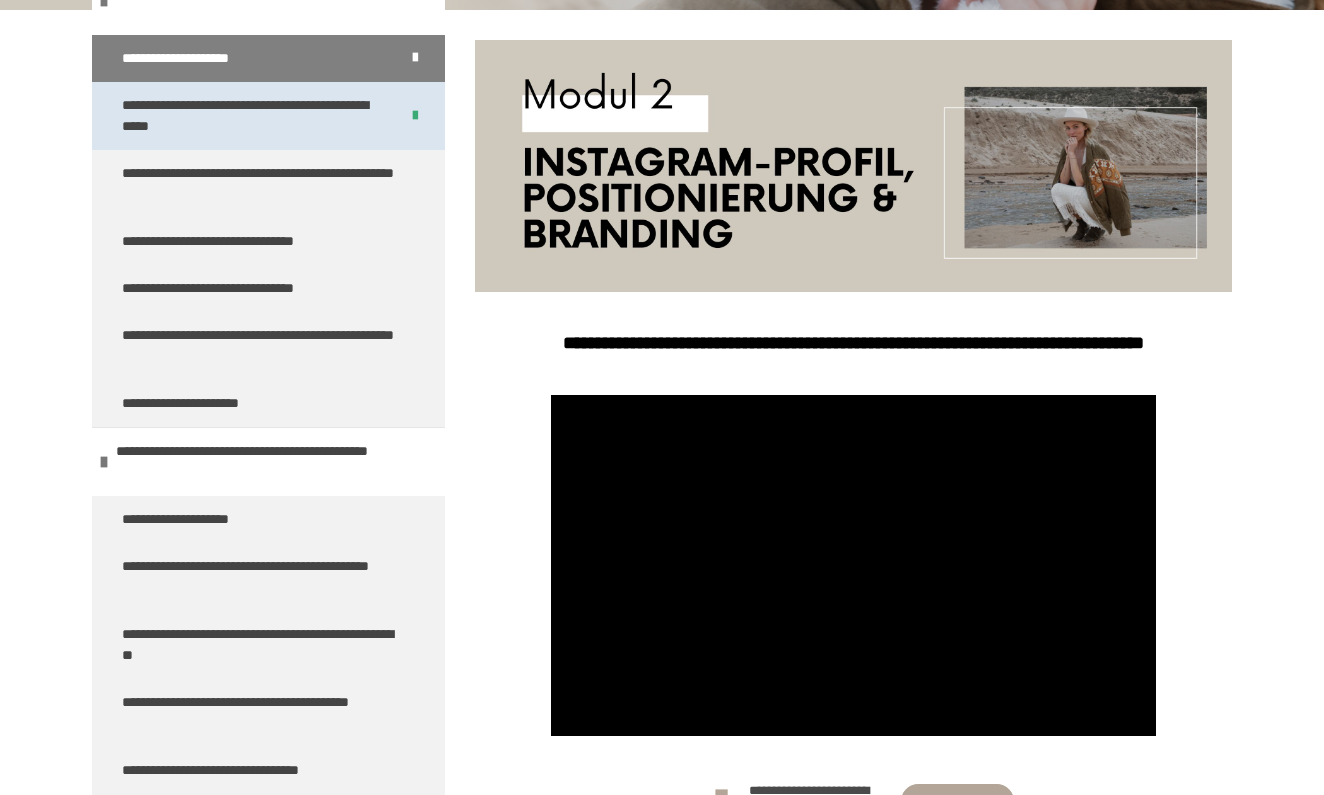 scroll, scrollTop: 634, scrollLeft: 0, axis: vertical 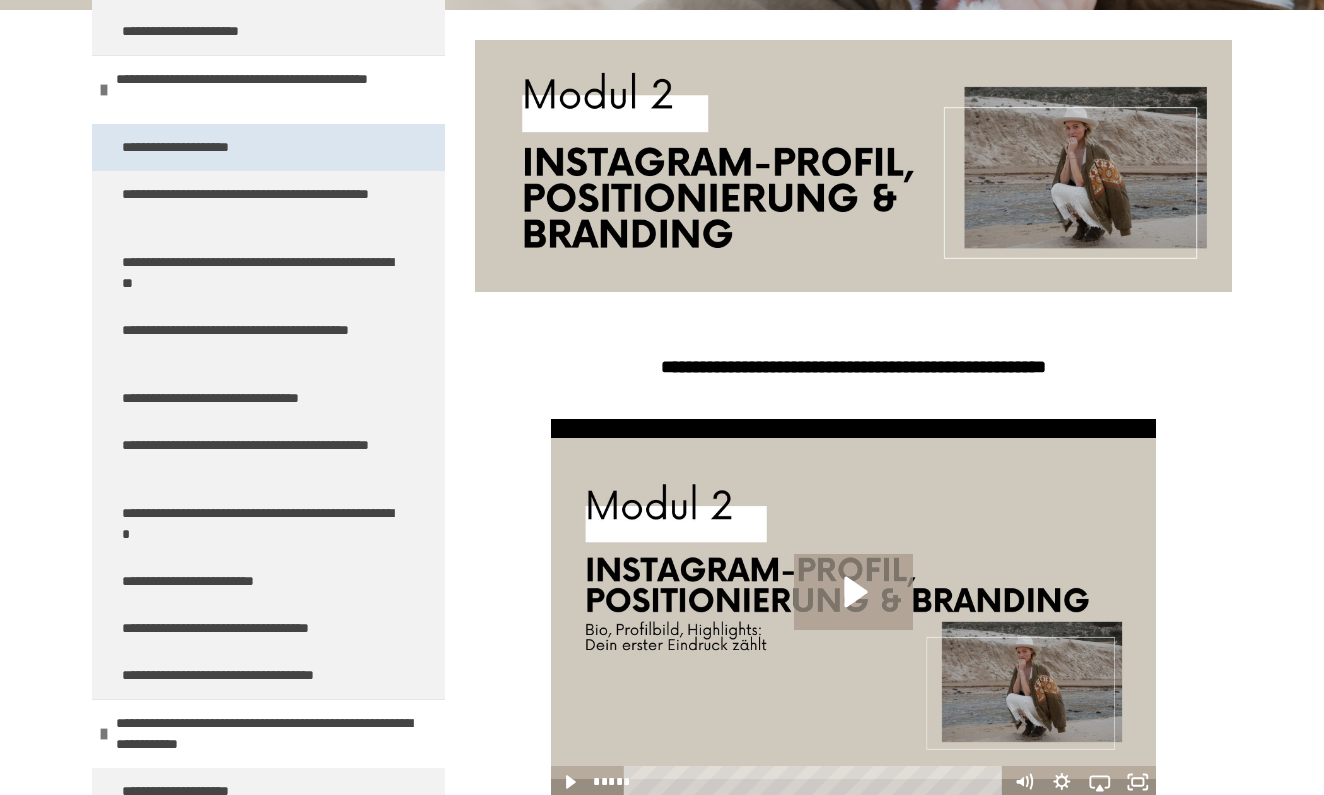 click on "**********" at bounding box center (268, 147) 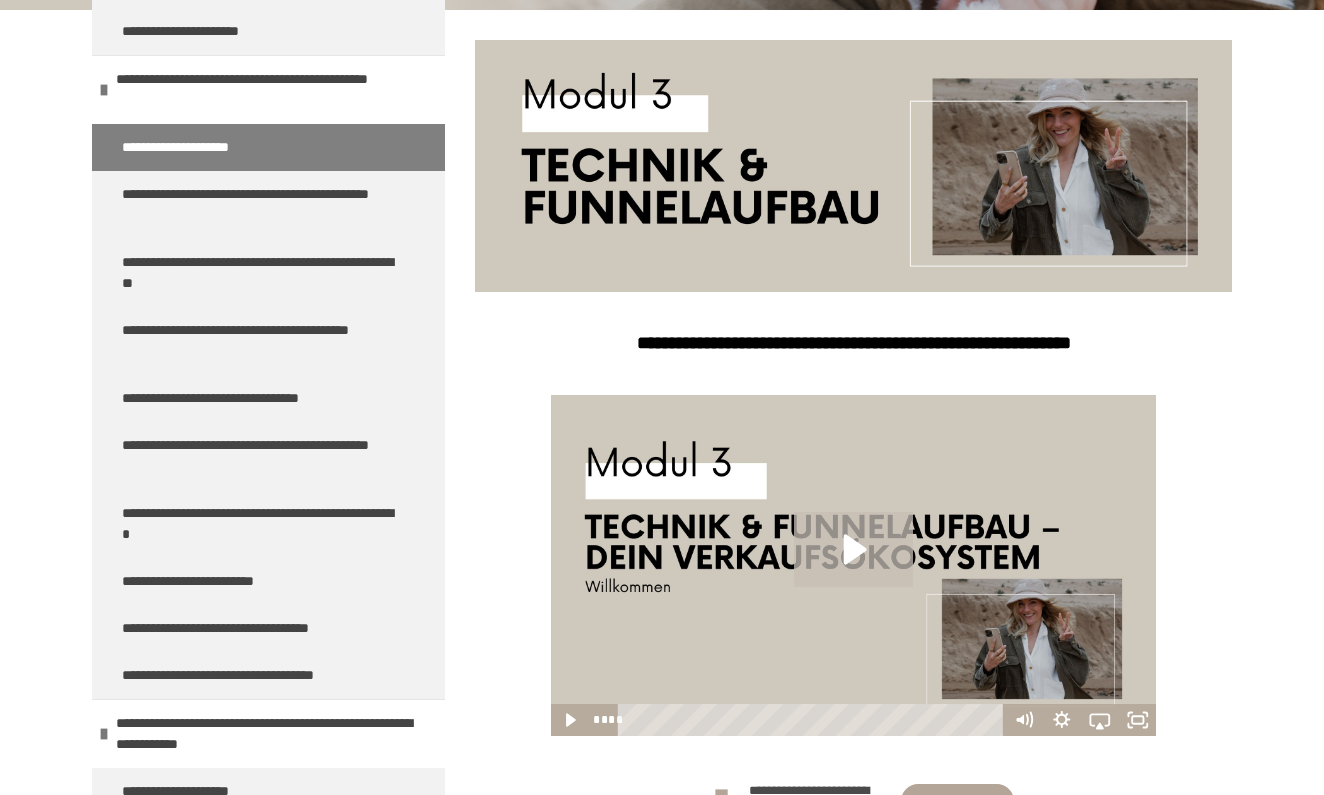 click 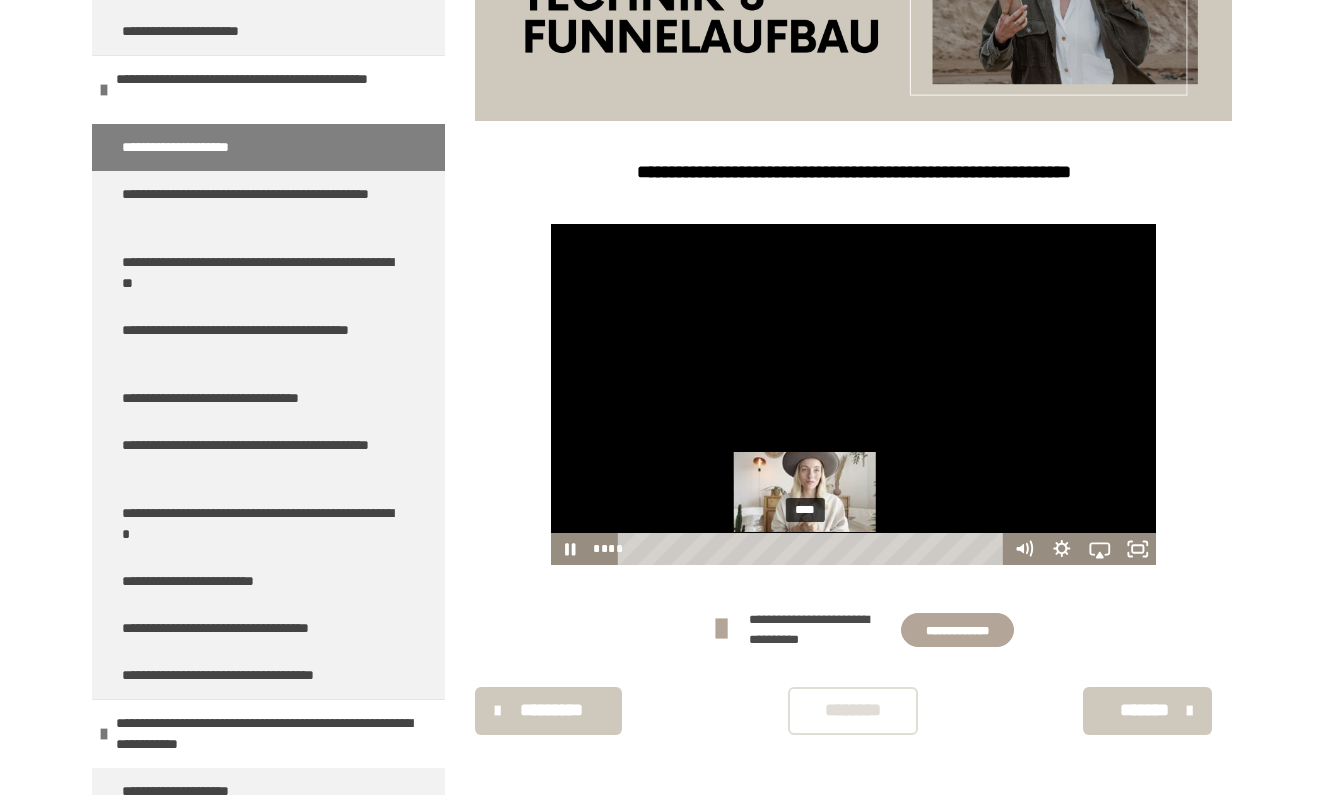 scroll, scrollTop: 441, scrollLeft: 0, axis: vertical 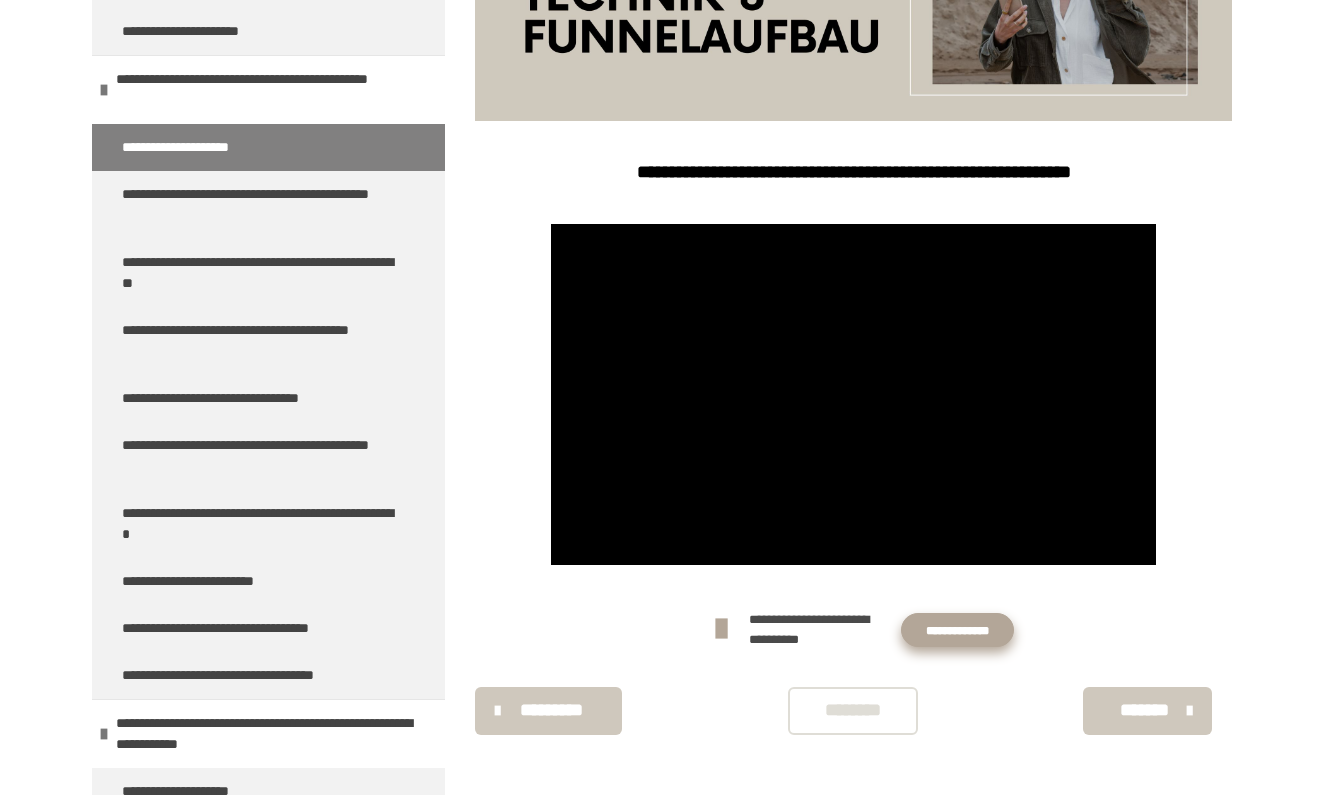 click on "**********" at bounding box center (957, 630) 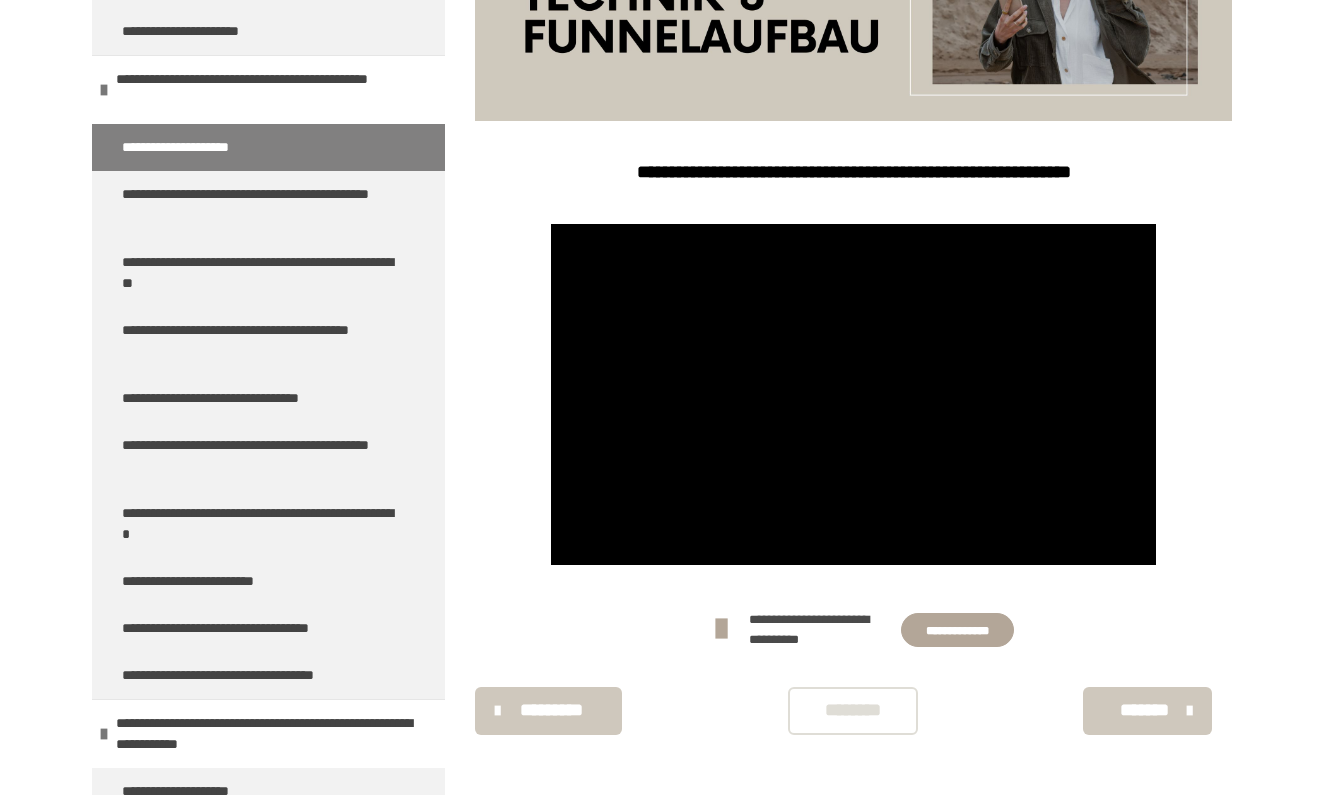 click at bounding box center [854, 394] 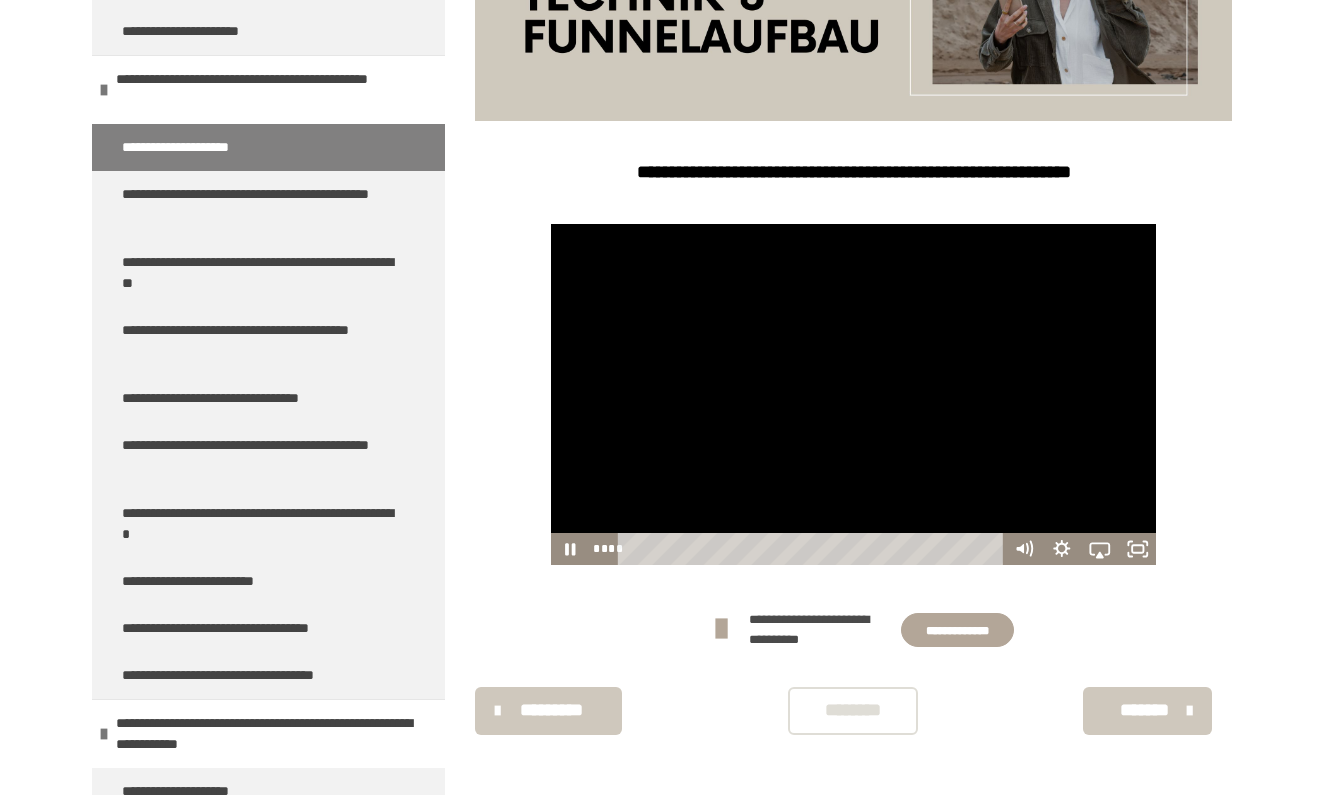 scroll, scrollTop: 441, scrollLeft: 0, axis: vertical 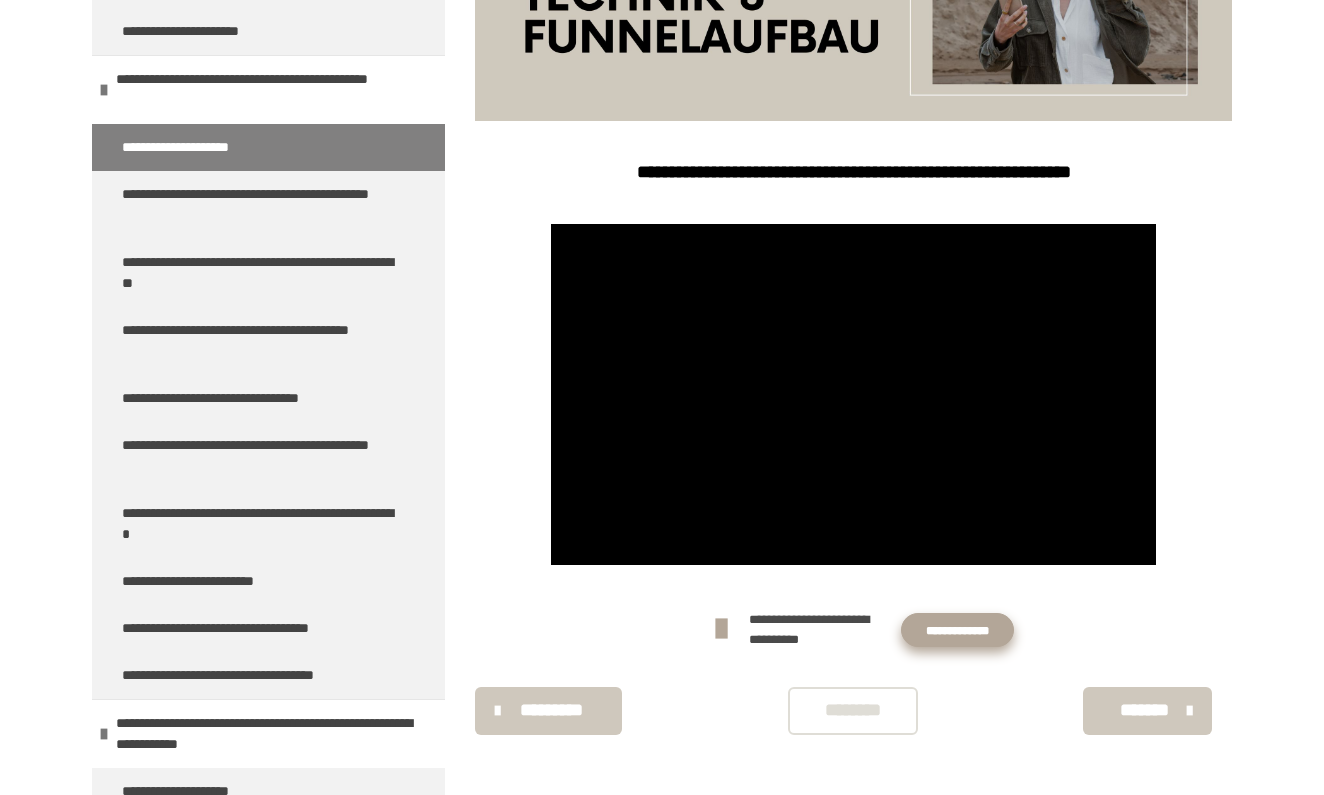 click on "**********" at bounding box center (957, 630) 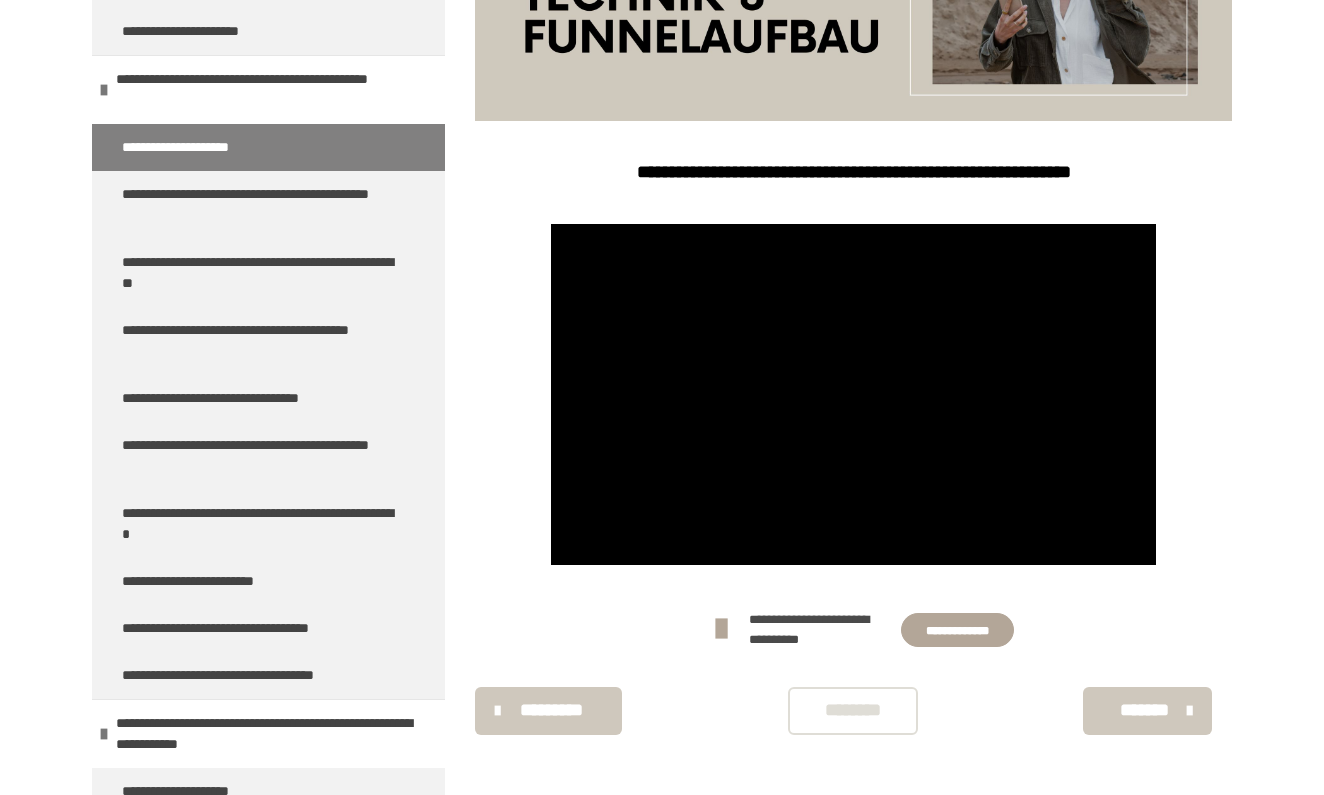 click on "********" at bounding box center [853, 710] 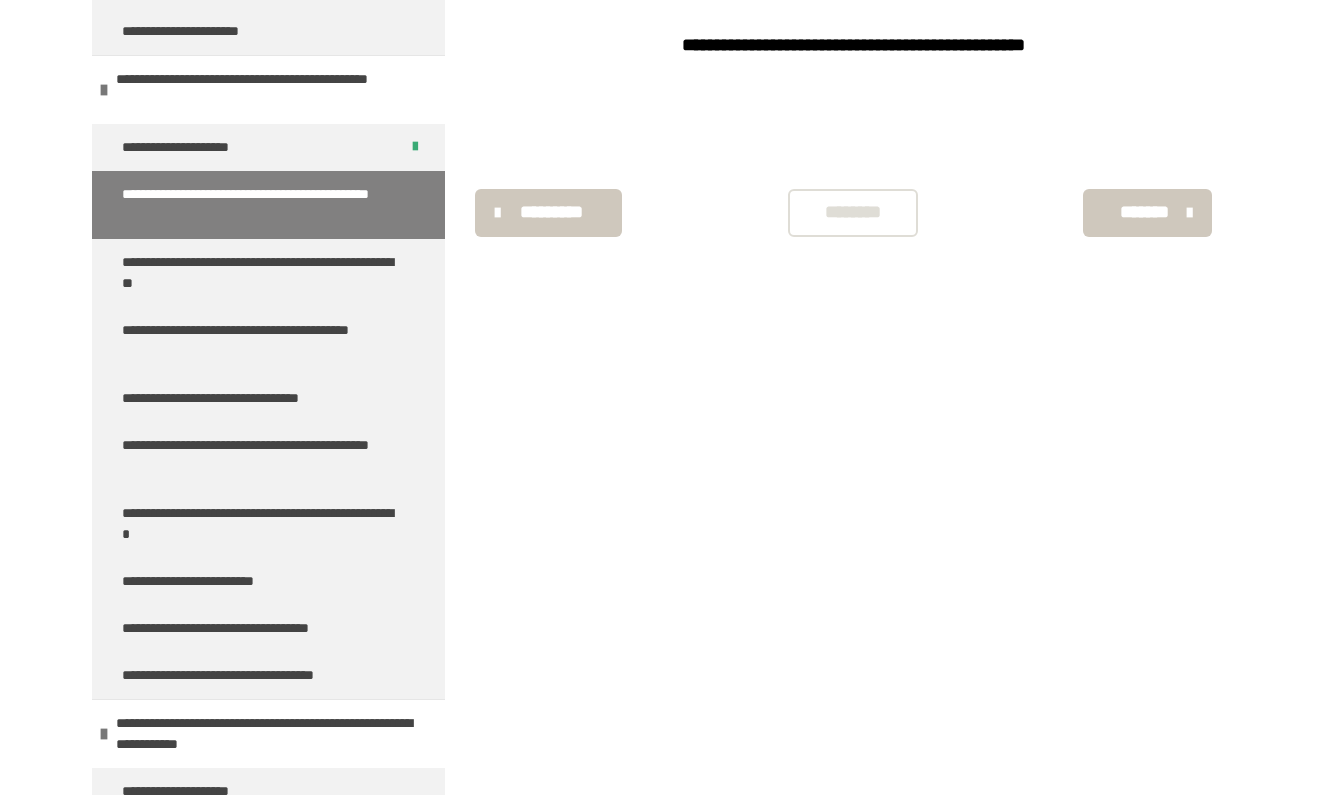 scroll, scrollTop: 340, scrollLeft: 0, axis: vertical 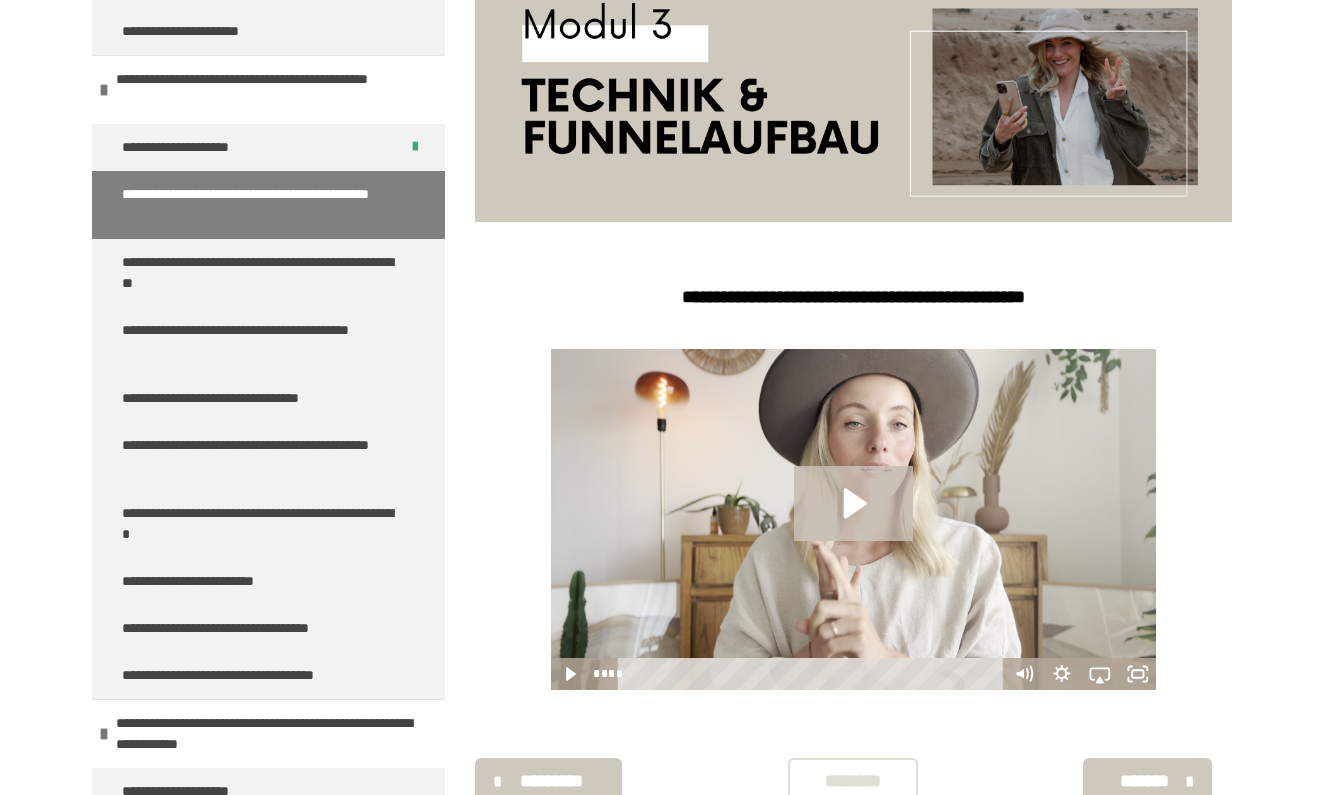 click 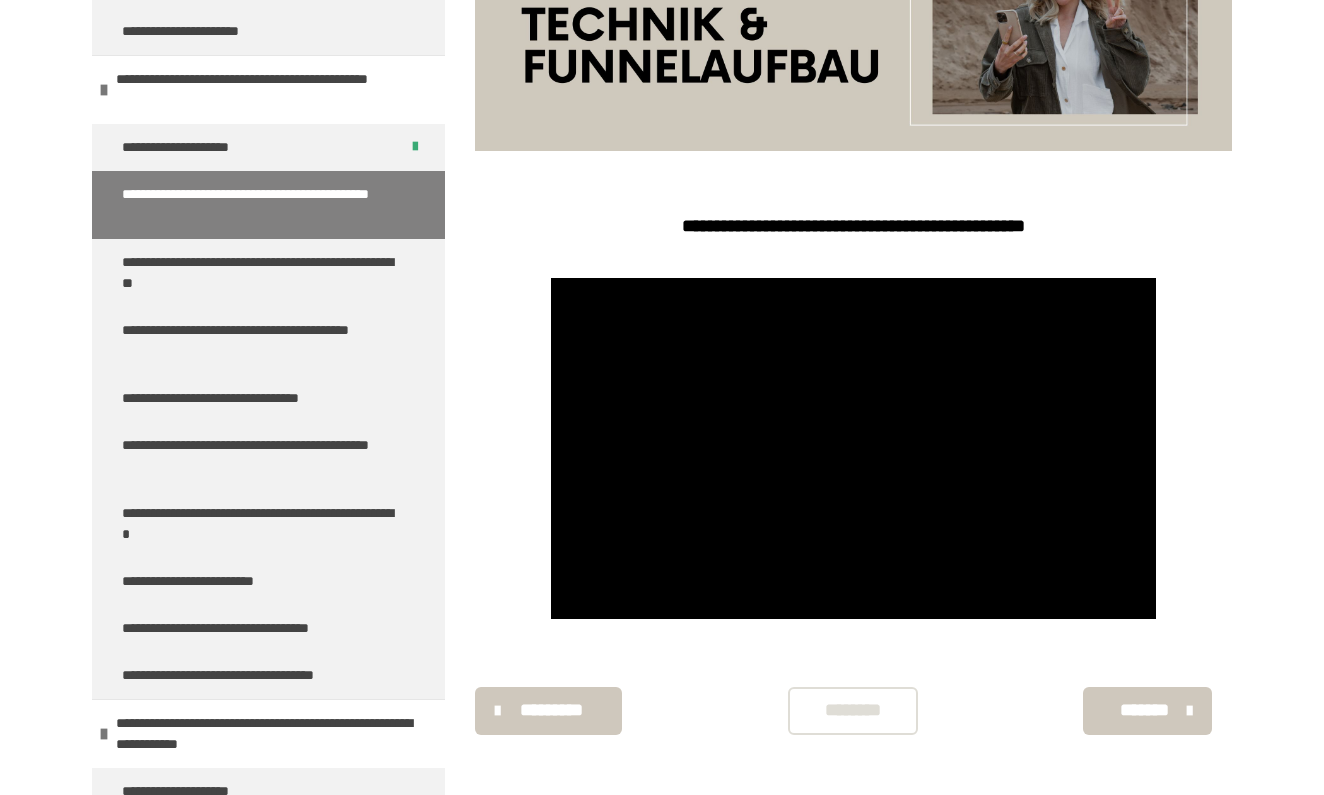 scroll, scrollTop: 411, scrollLeft: 0, axis: vertical 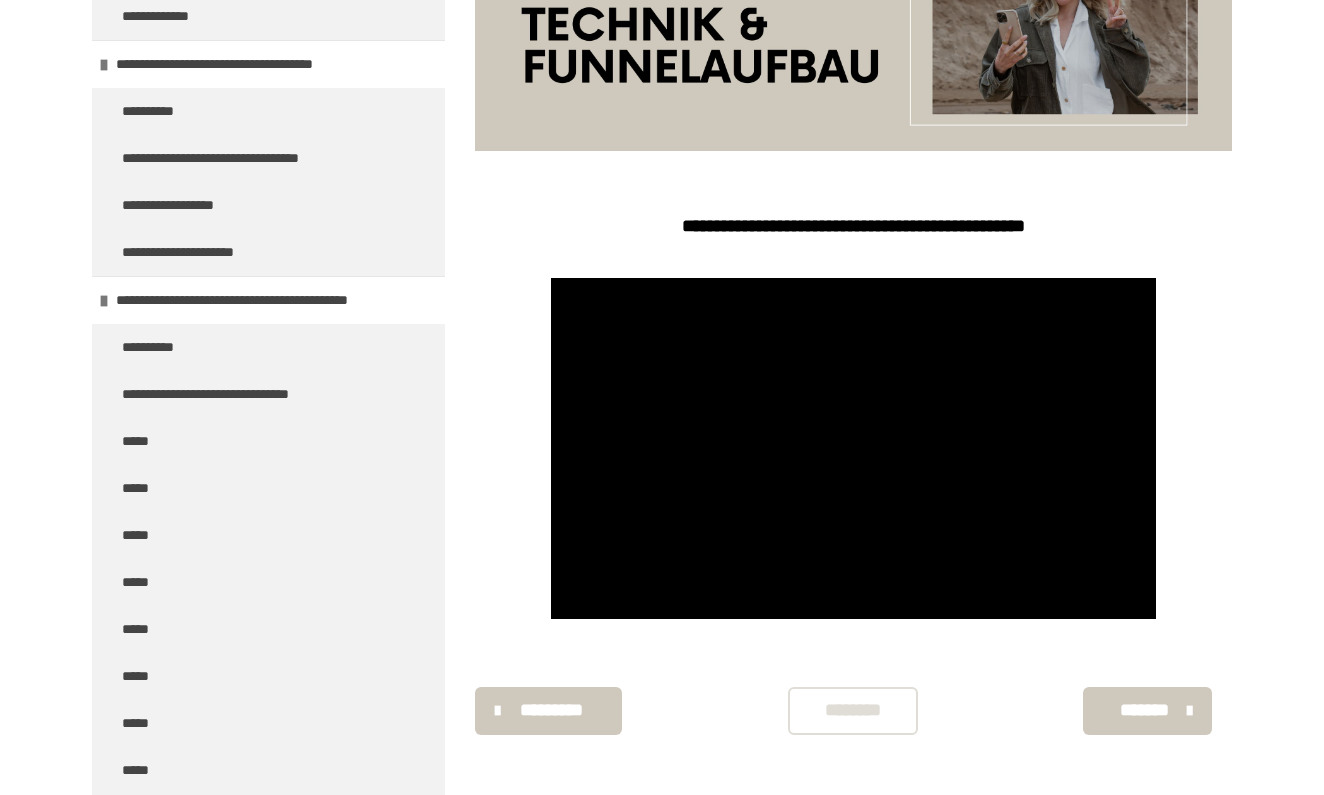 click on "*******" at bounding box center [1145, 710] 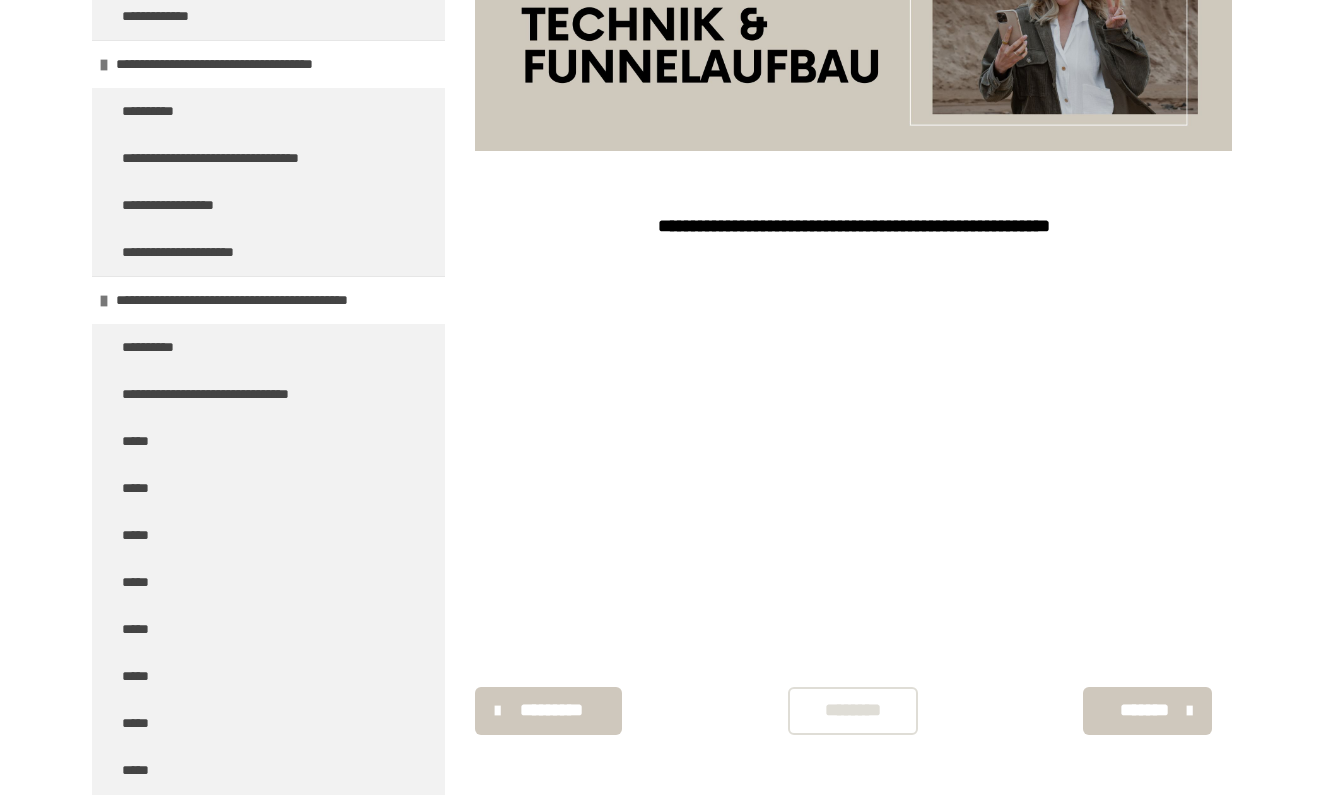 scroll, scrollTop: 340, scrollLeft: 0, axis: vertical 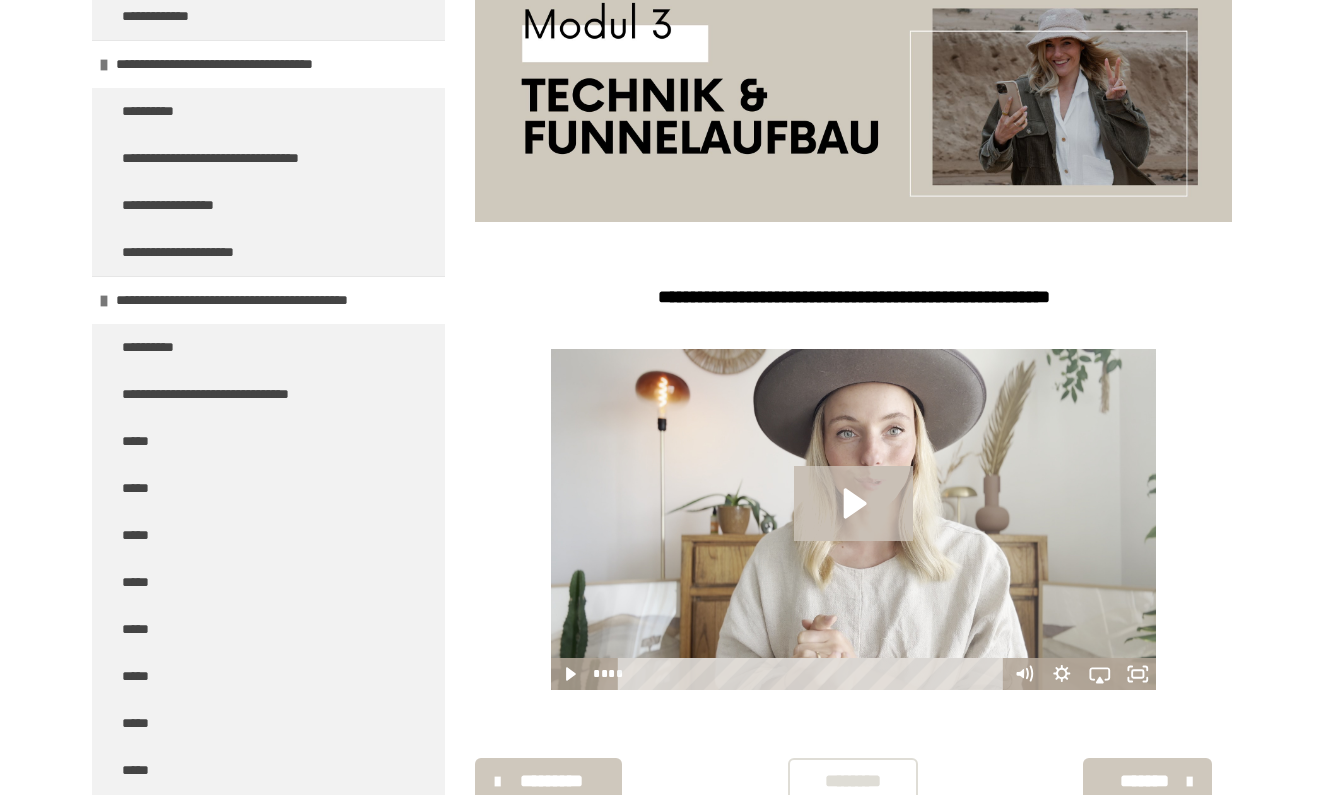 click 